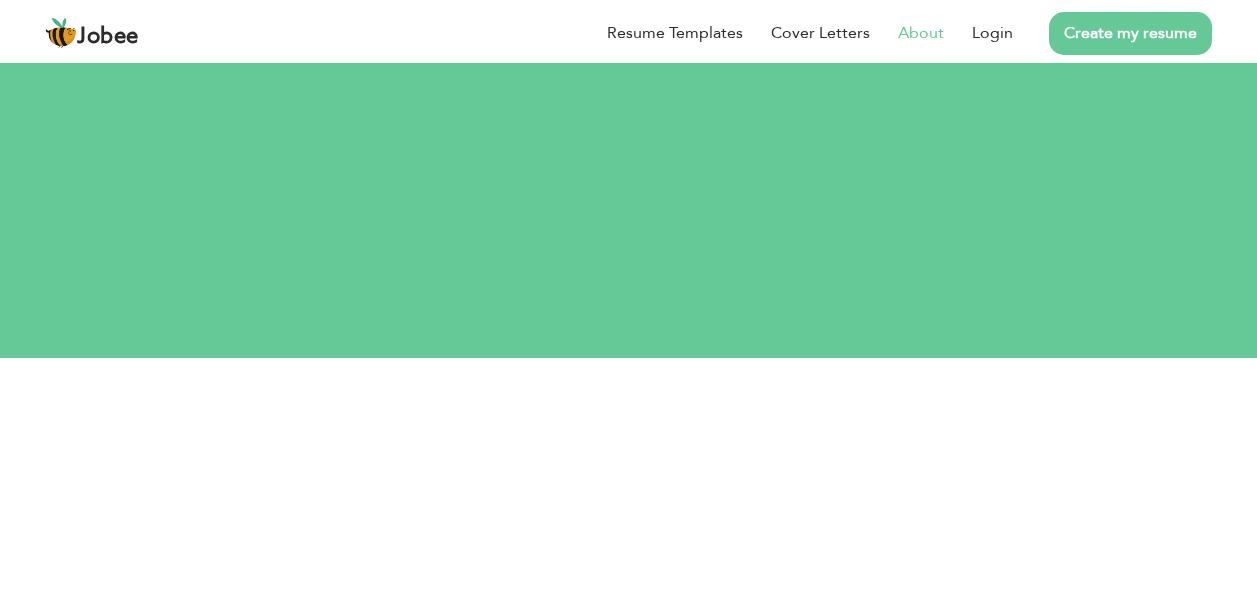 scroll, scrollTop: 0, scrollLeft: 0, axis: both 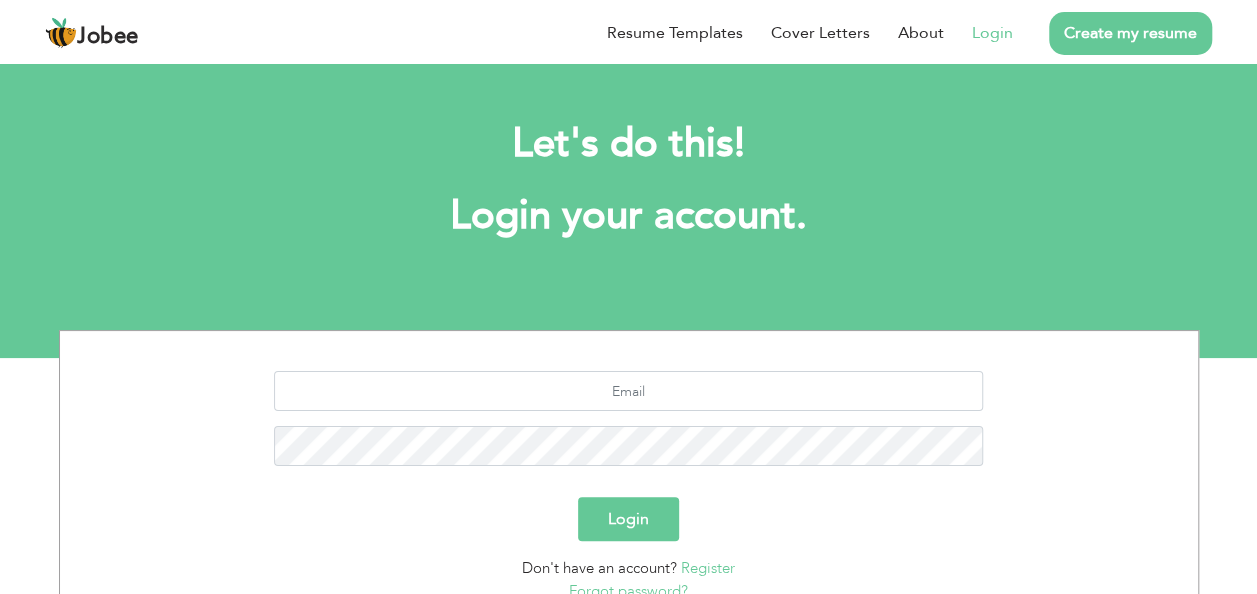 click on "Login" at bounding box center (628, 519) 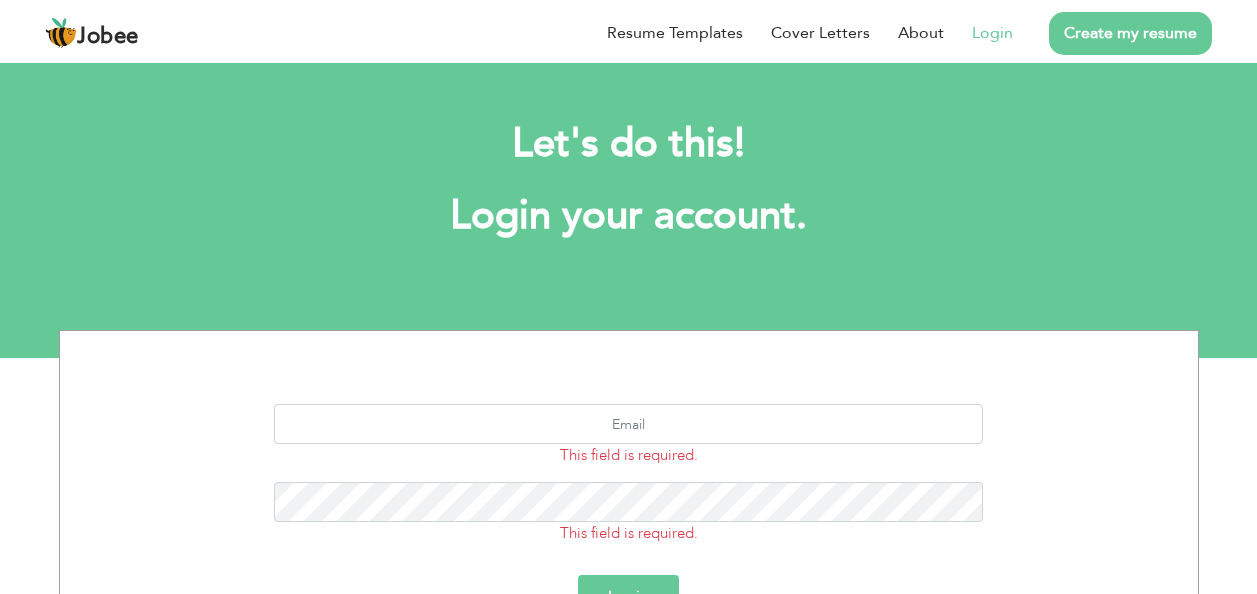 scroll, scrollTop: 0, scrollLeft: 0, axis: both 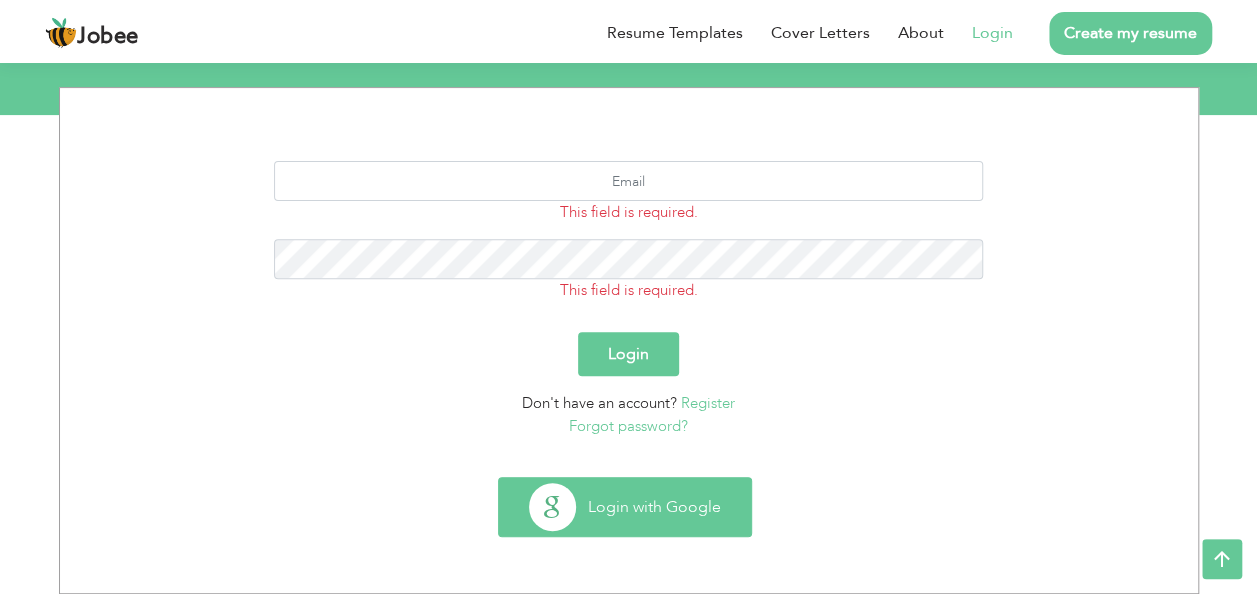 click on "Login with Google" at bounding box center (625, 507) 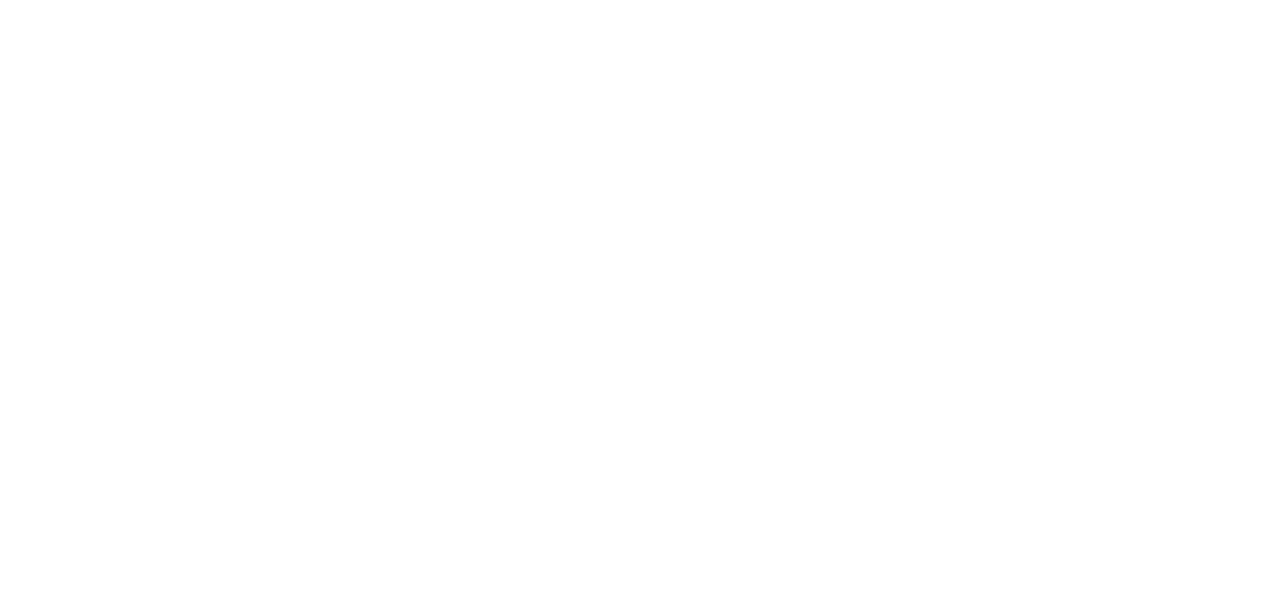 scroll, scrollTop: 0, scrollLeft: 0, axis: both 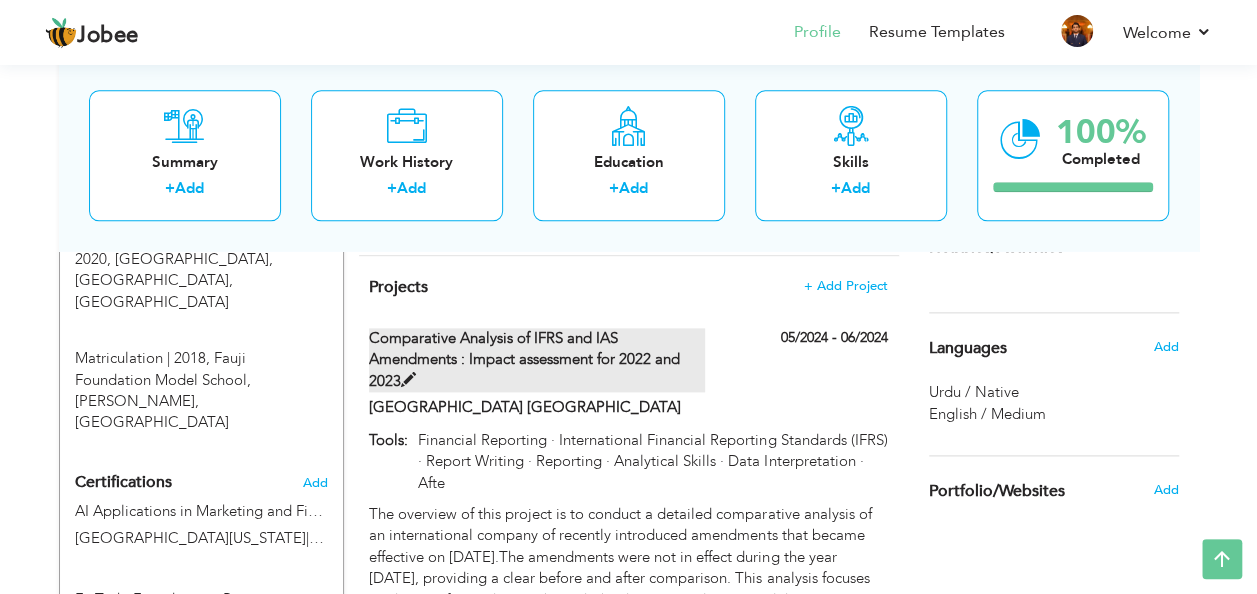 drag, startPoint x: 372, startPoint y: 300, endPoint x: 479, endPoint y: 303, distance: 107.042046 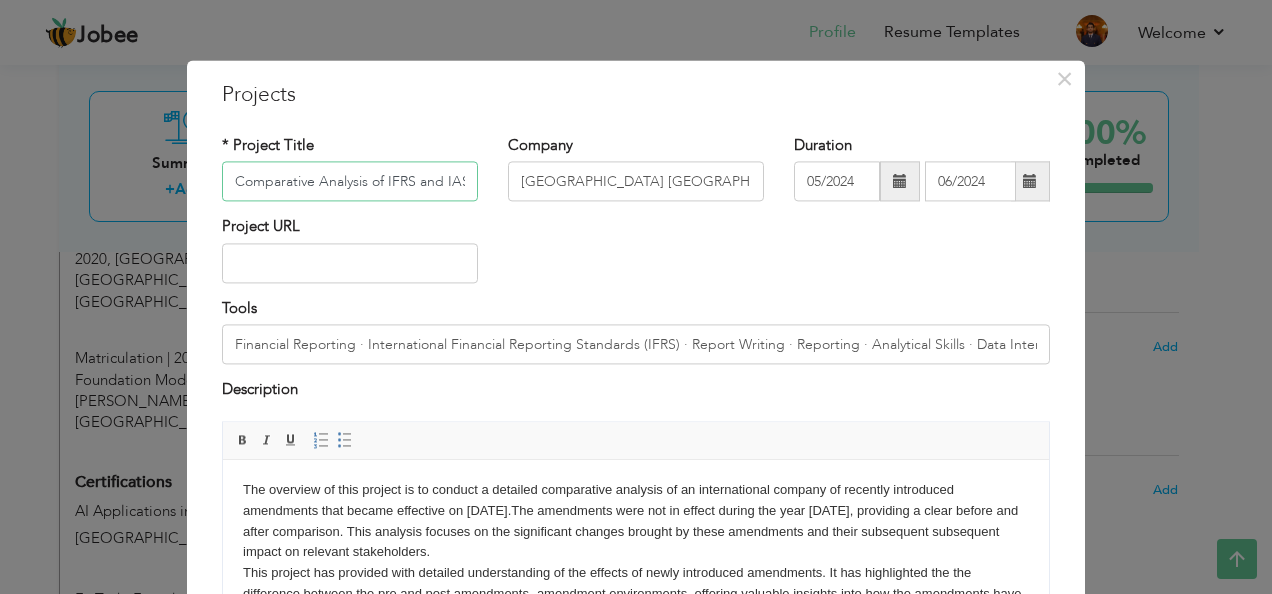 scroll, scrollTop: 0, scrollLeft: 331, axis: horizontal 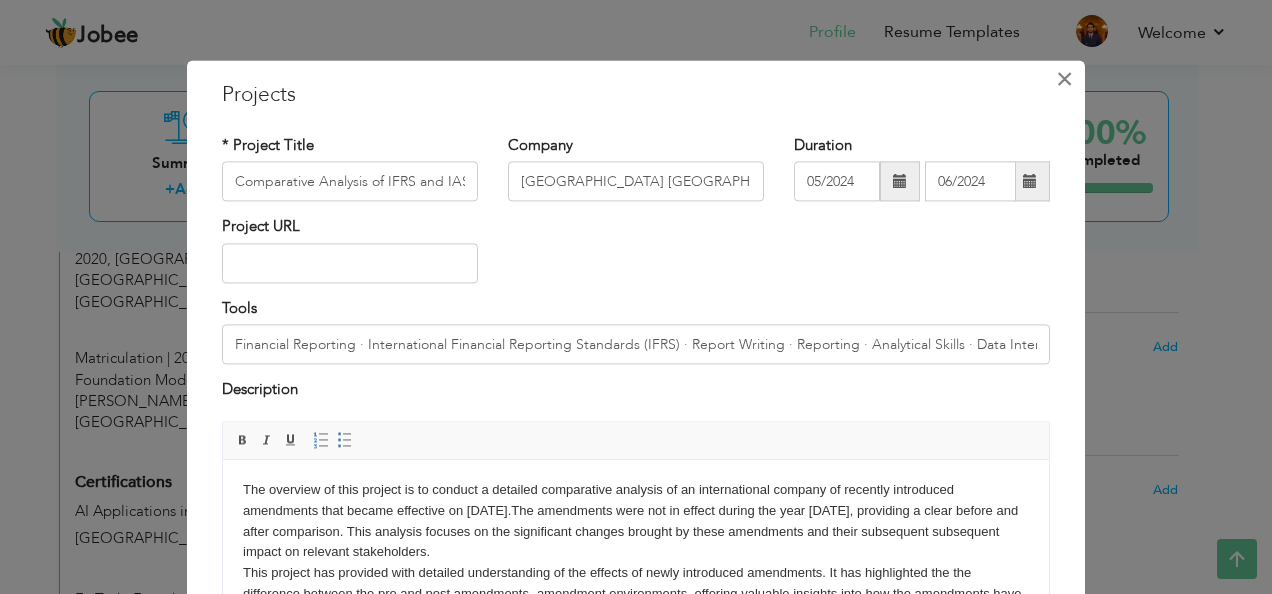 click on "×" at bounding box center [1064, 79] 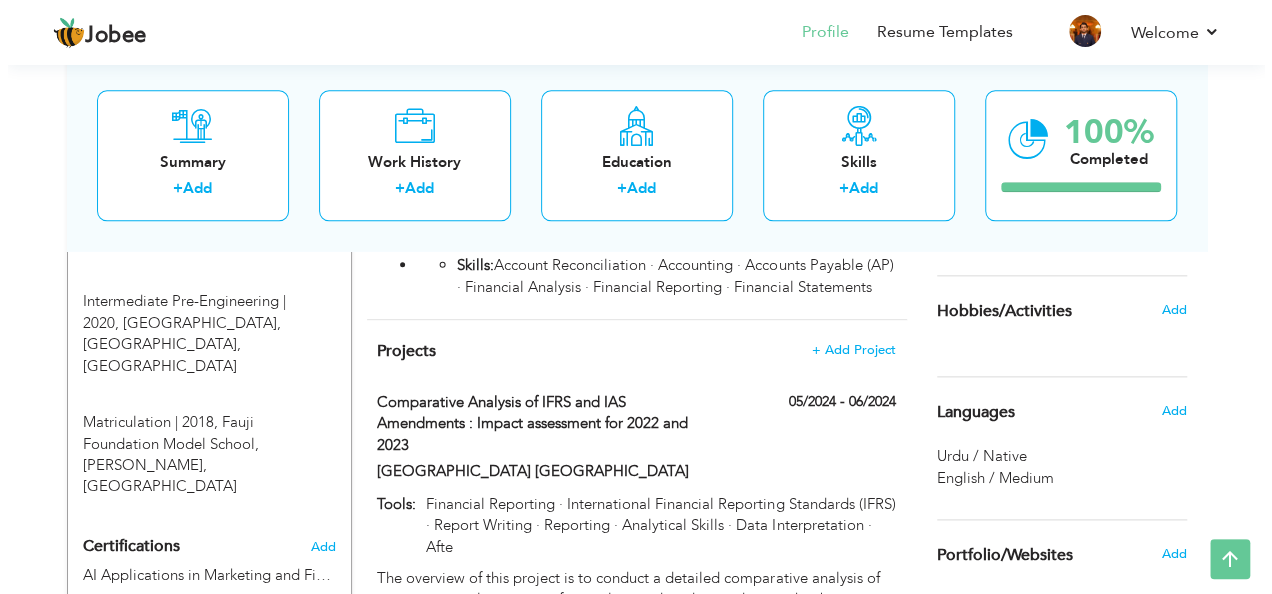 scroll, scrollTop: 1043, scrollLeft: 0, axis: vertical 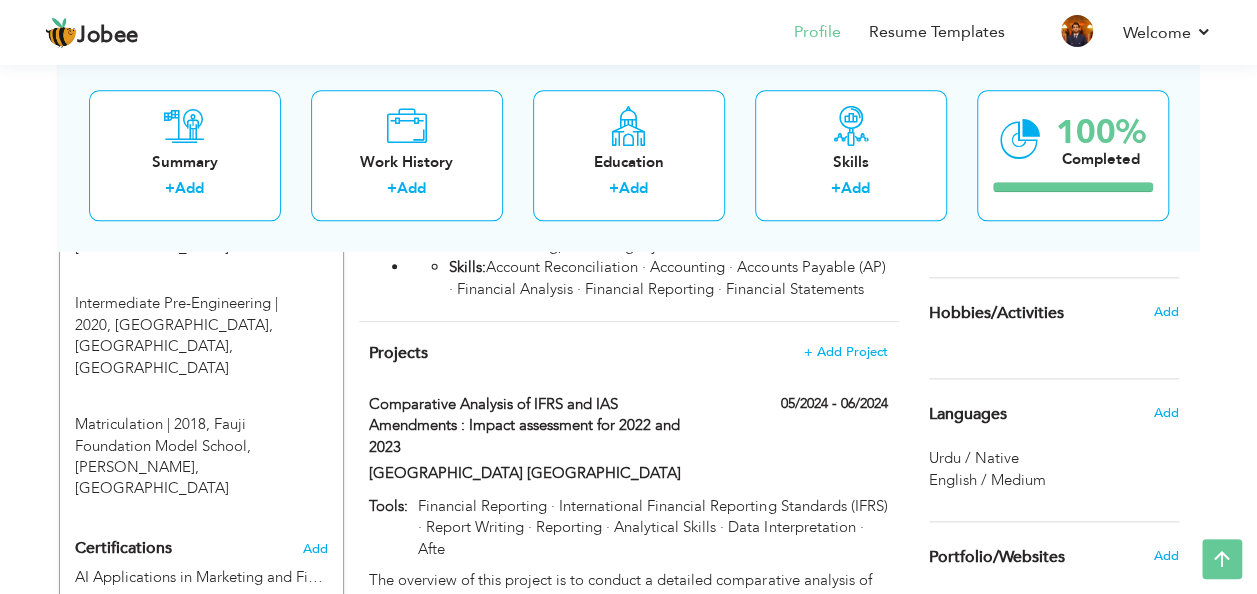 click on "Projects
+ Add Project
Comparative Analysis of IFRS and IAS Amendments : Impact assessment for 2022 and 2023
05/2024 -  06/2024
Comparative Analysis of IFRS and IAS Amendments : Impact assessment for 2022 and 2023
05/2024 -  06/2024 Tools: ×" at bounding box center [629, 755] 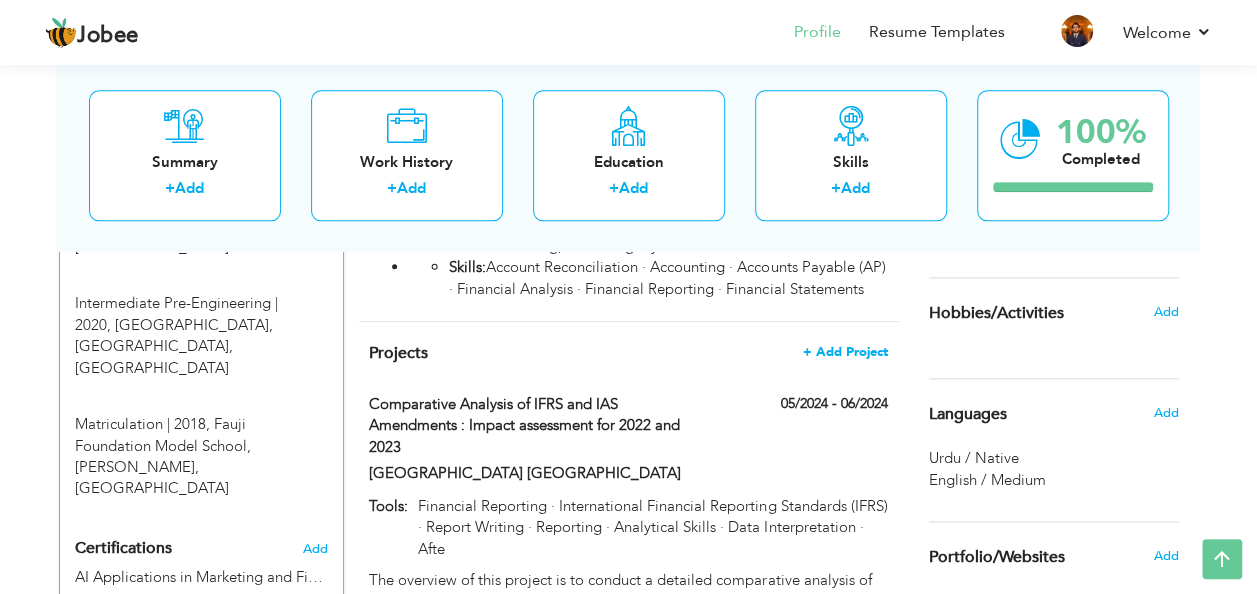 click on "+ Add Project" at bounding box center [845, 352] 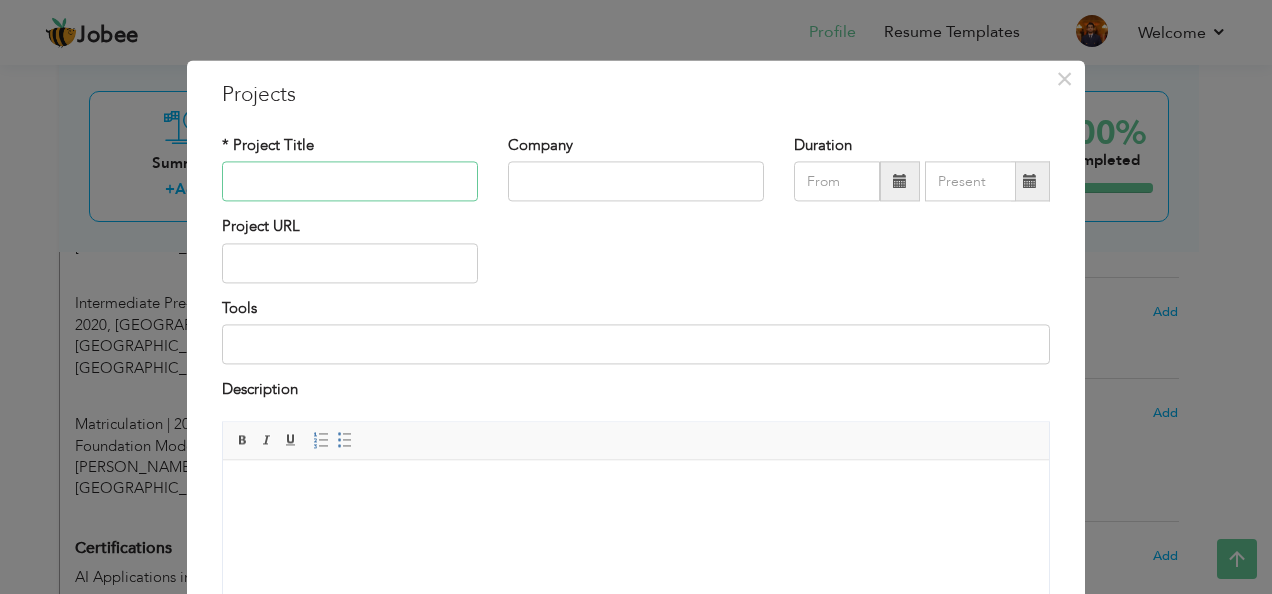 click at bounding box center [350, 182] 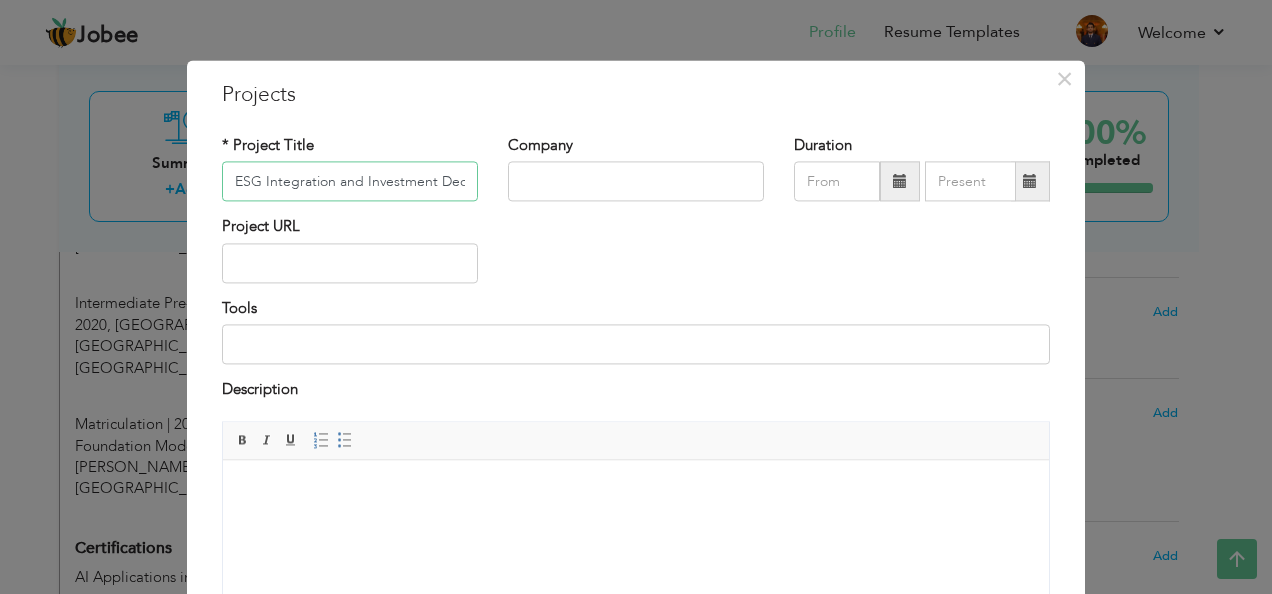 scroll, scrollTop: 0, scrollLeft: 402, axis: horizontal 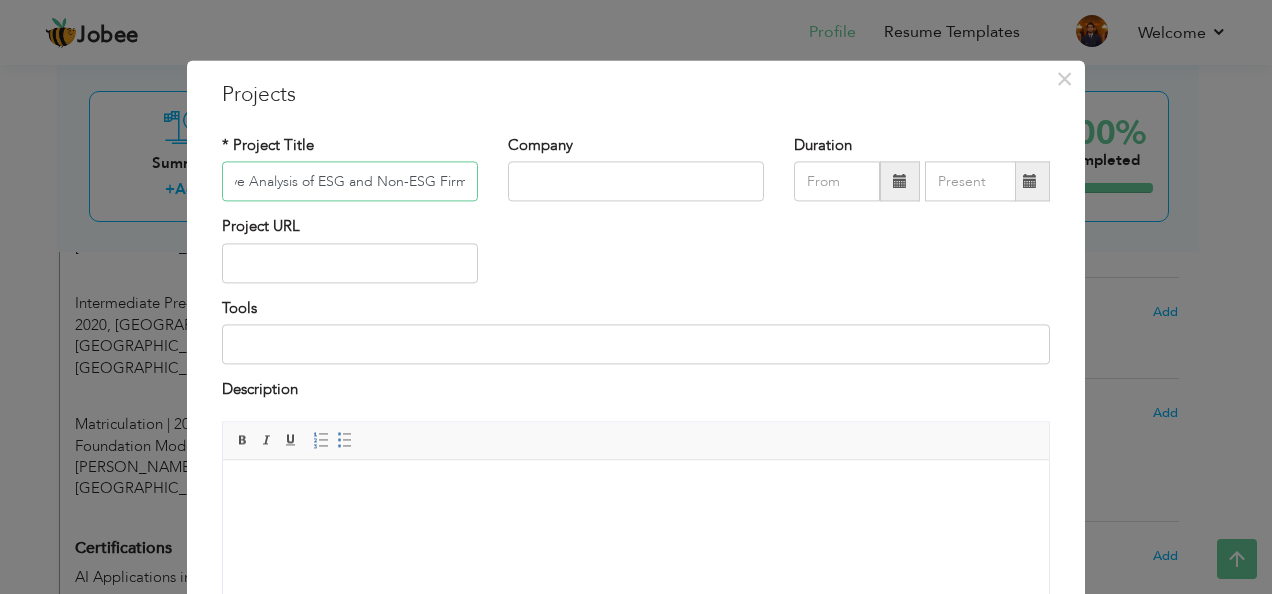 type on "ESG Integration and Investment Decision Making: A Comparative Analysis of ESG and Non-ESG Firms" 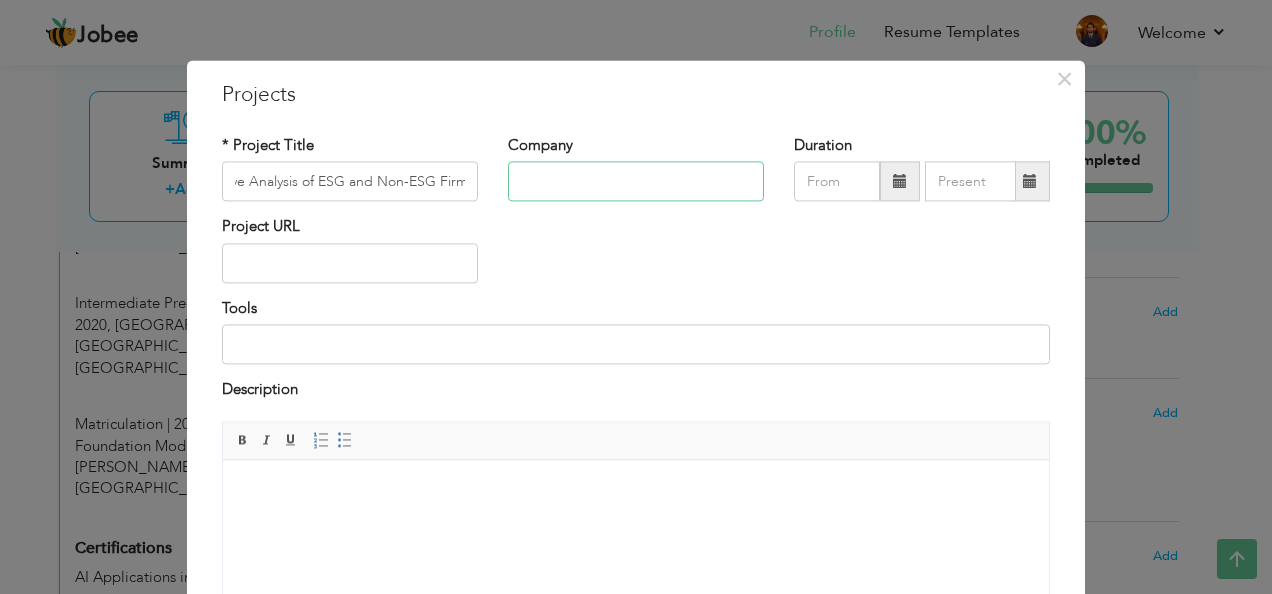 scroll, scrollTop: 0, scrollLeft: 0, axis: both 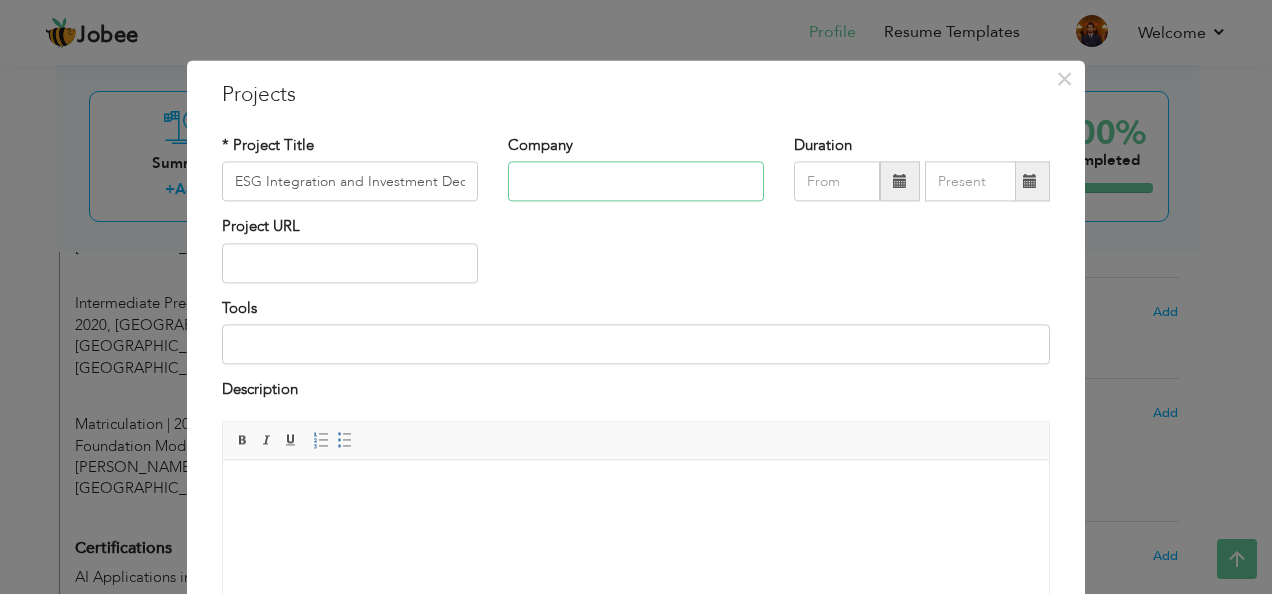 click at bounding box center (636, 182) 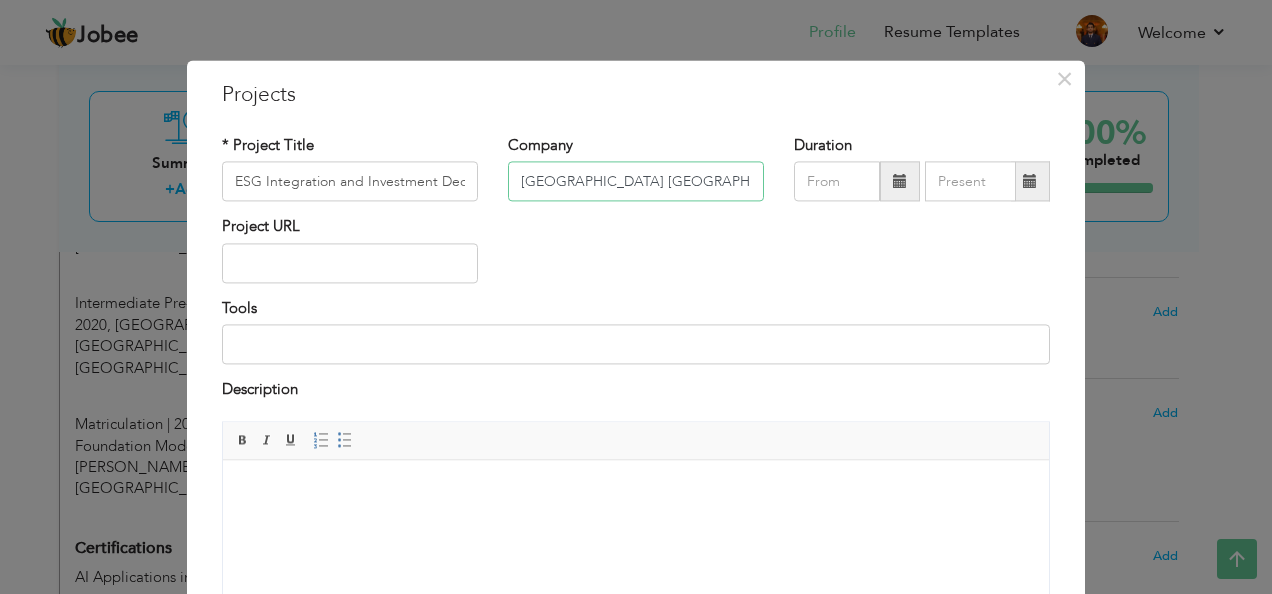 type on "[GEOGRAPHIC_DATA] [GEOGRAPHIC_DATA]" 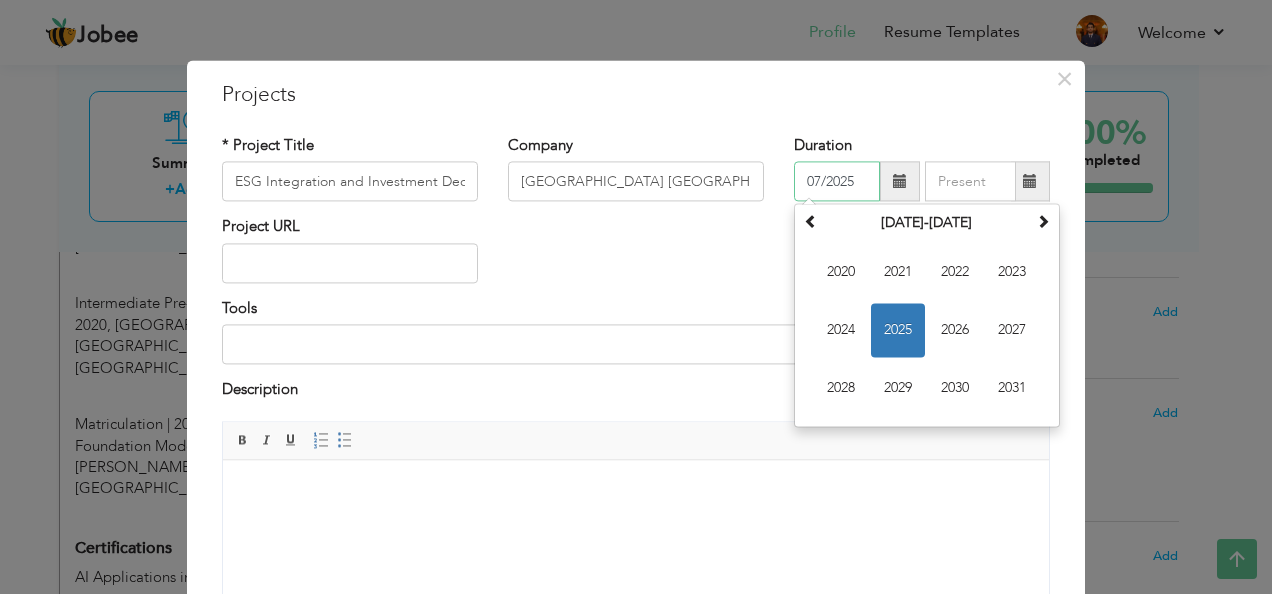 click on "07/2025" at bounding box center (837, 182) 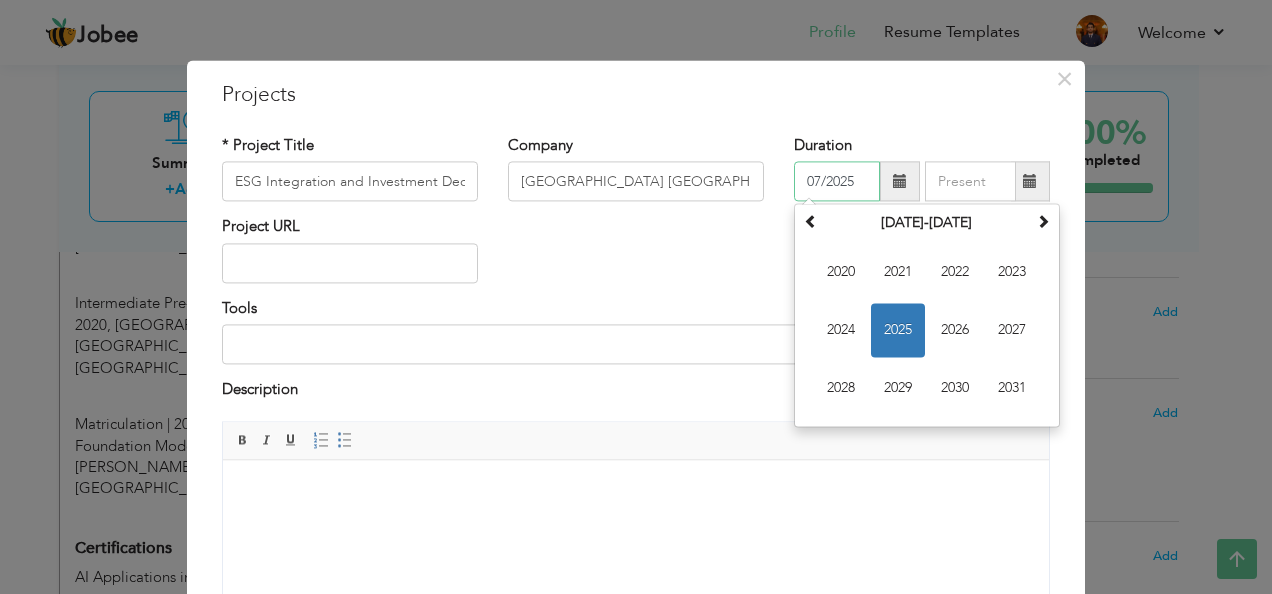 click on "2025" at bounding box center (898, 331) 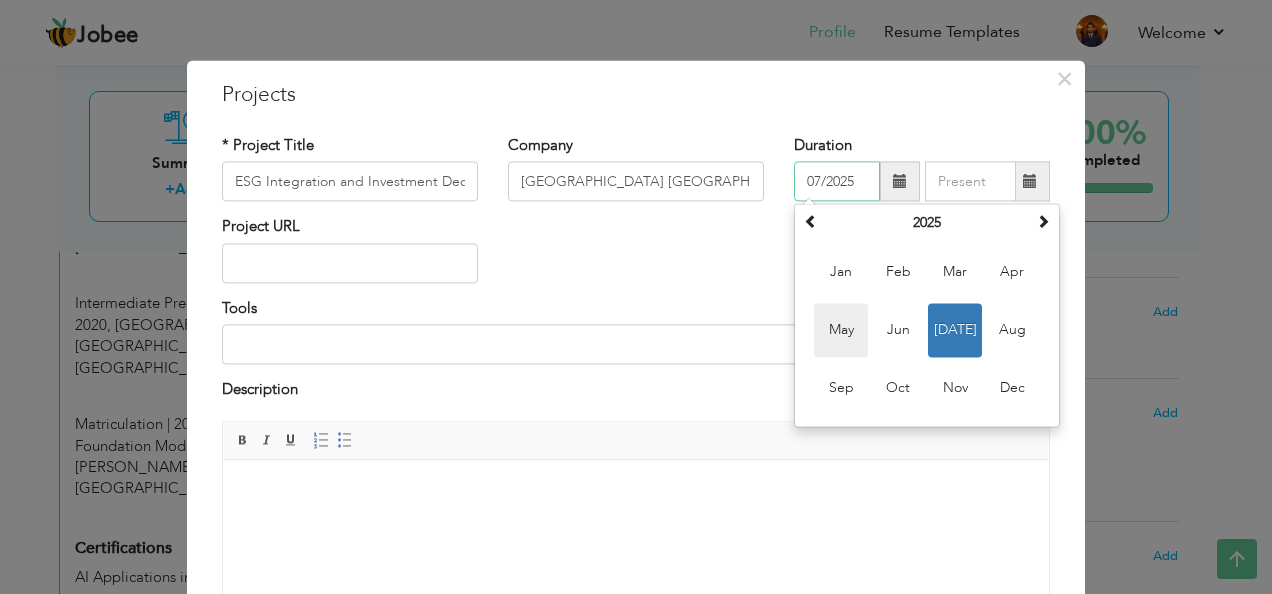 click on "May" at bounding box center (841, 331) 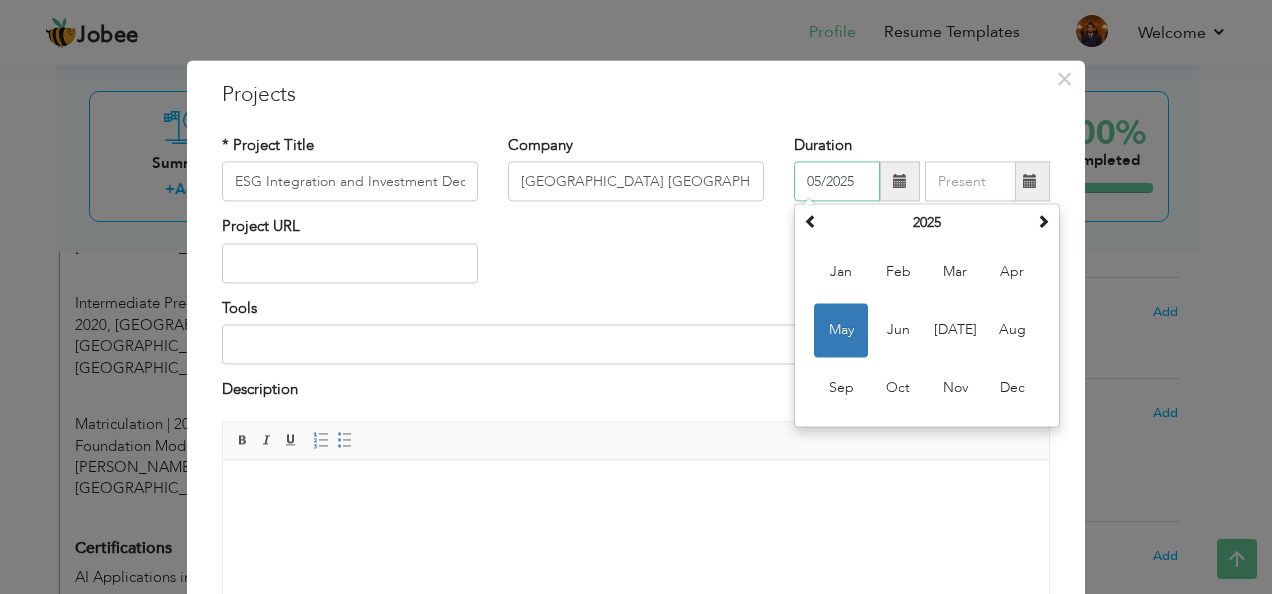 click on "05/2025" at bounding box center (837, 182) 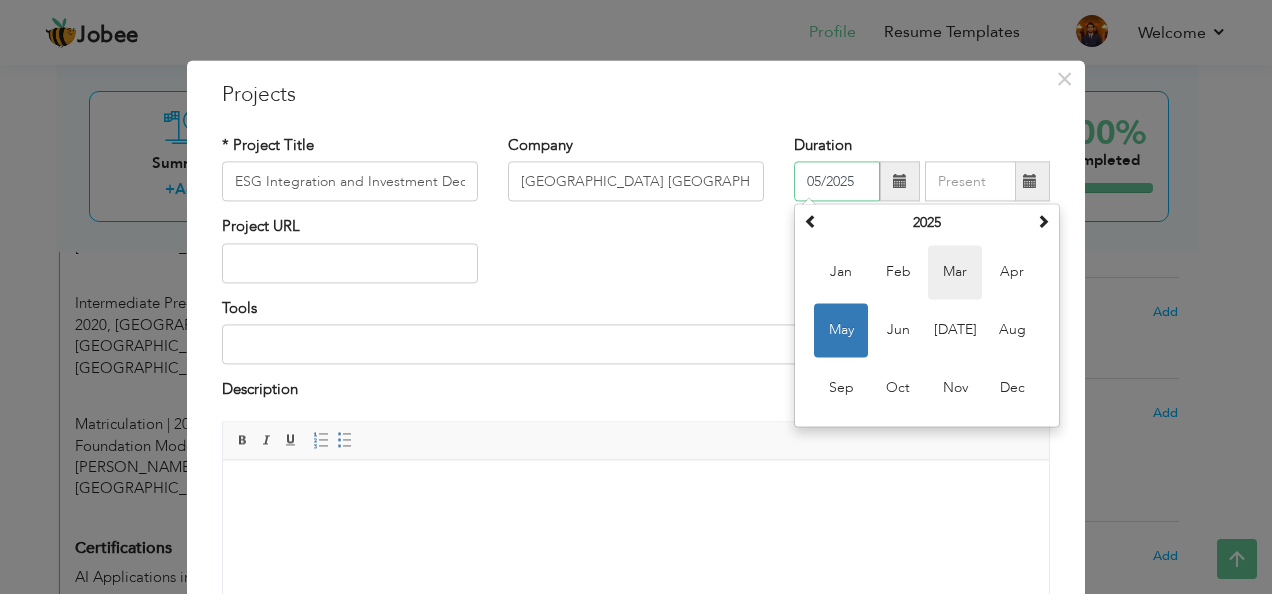 click on "Mar" at bounding box center [955, 273] 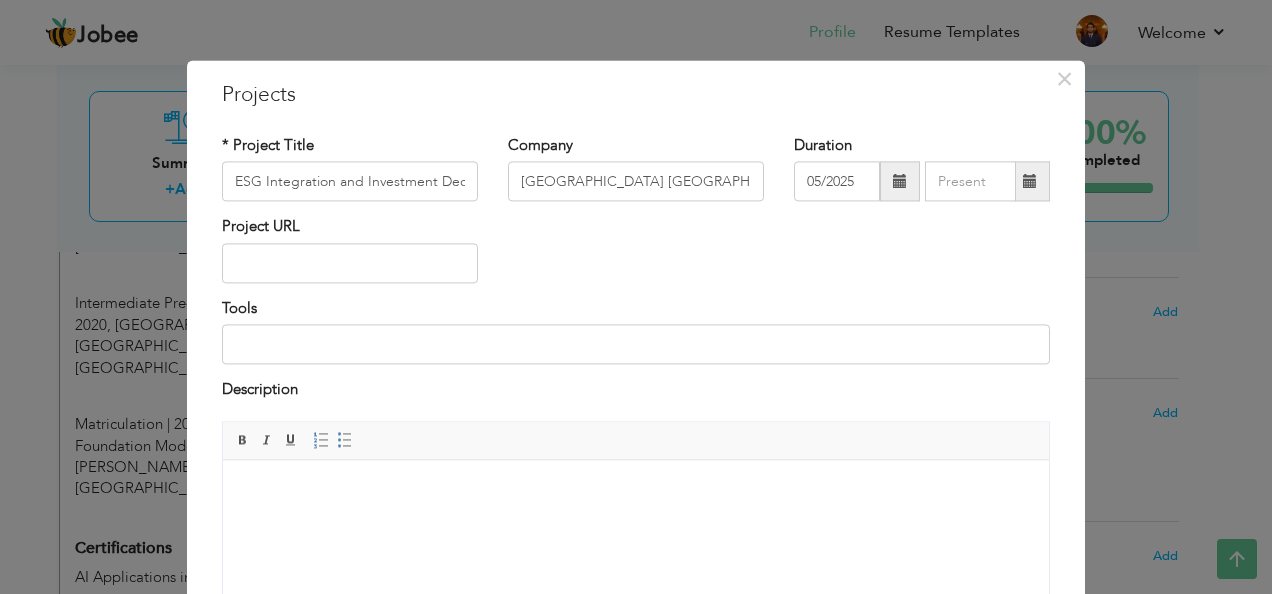 type on "03/2025" 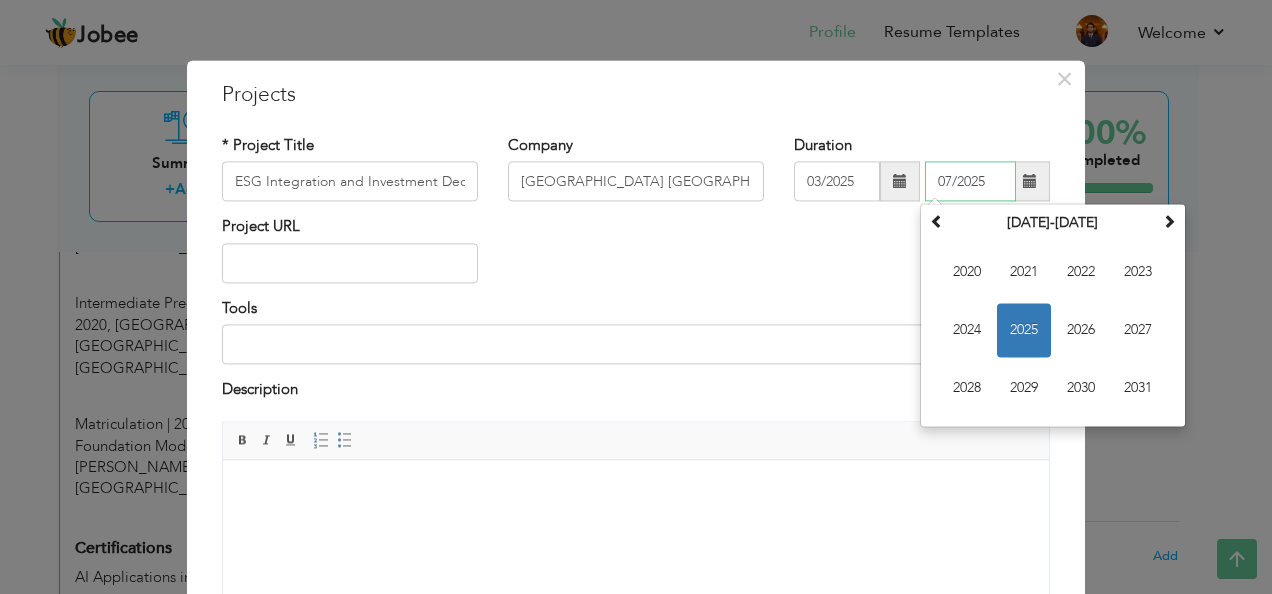 click on "07/2025" at bounding box center (970, 182) 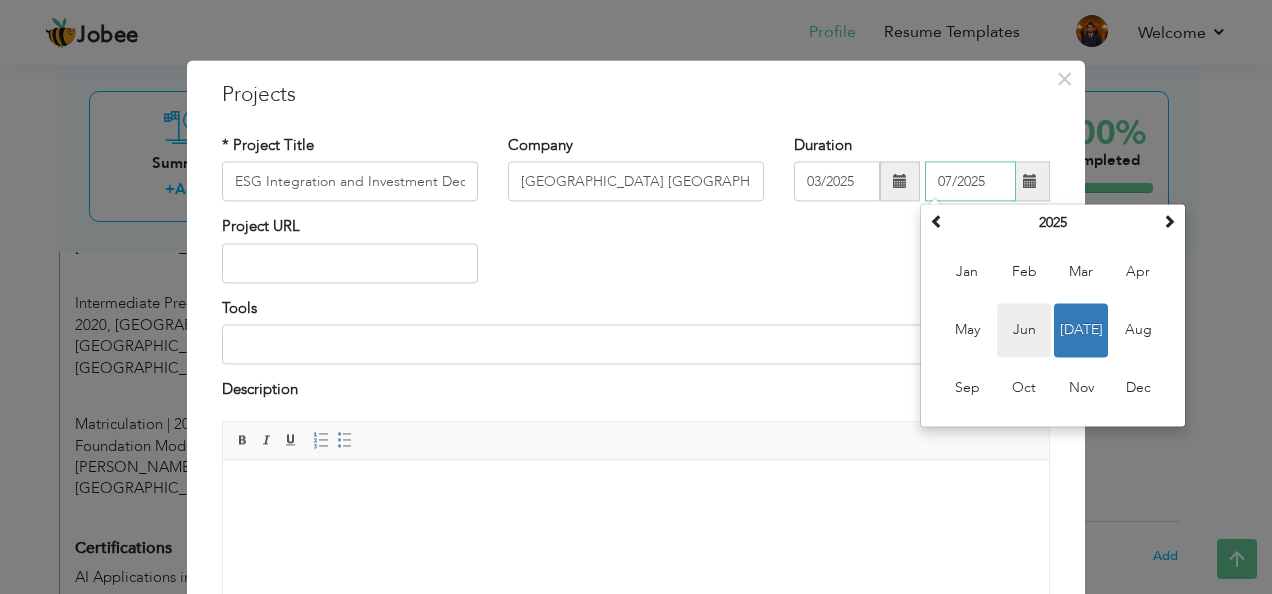 click on "Jun" at bounding box center [1024, 331] 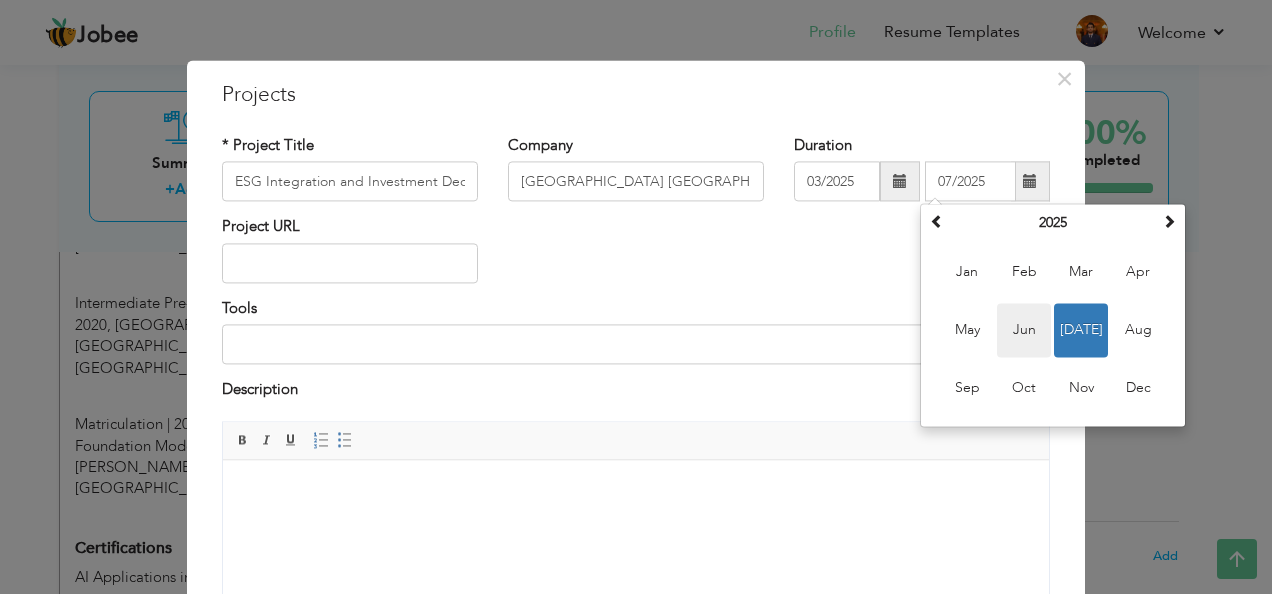 type on "06/2025" 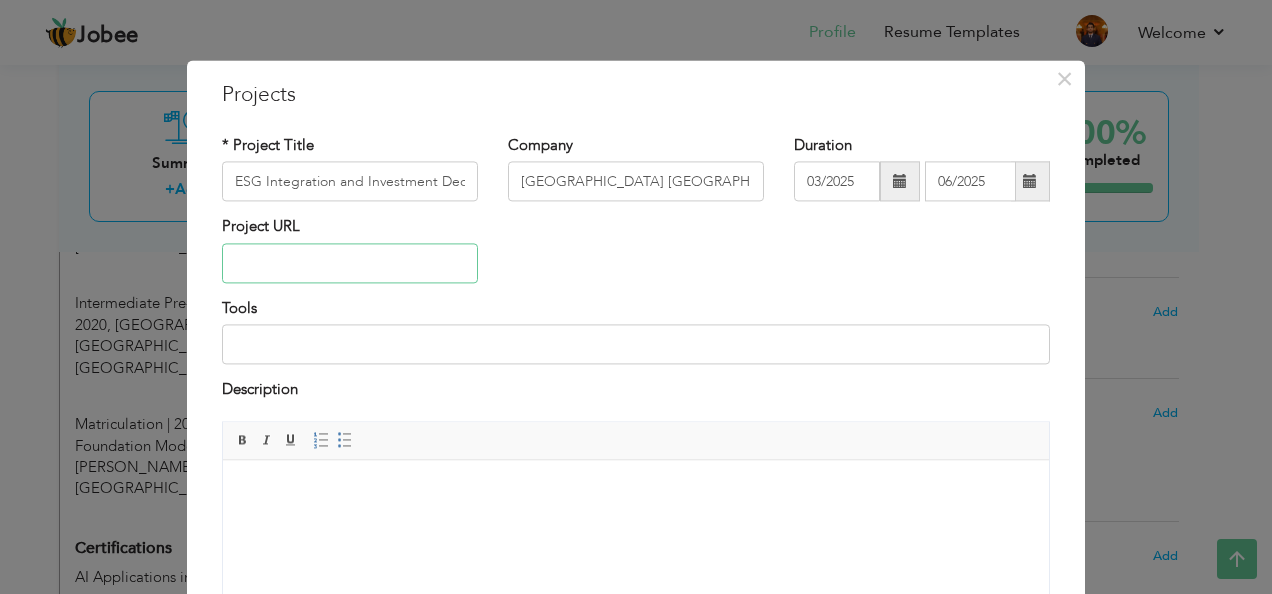 click at bounding box center [350, 263] 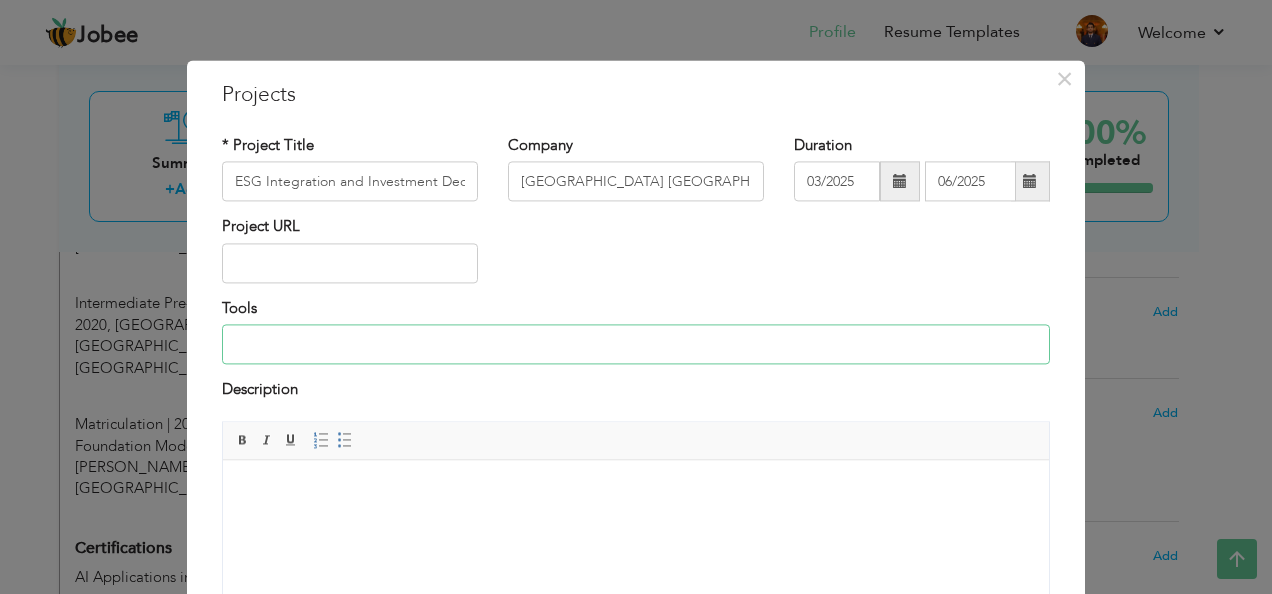 click at bounding box center (636, 345) 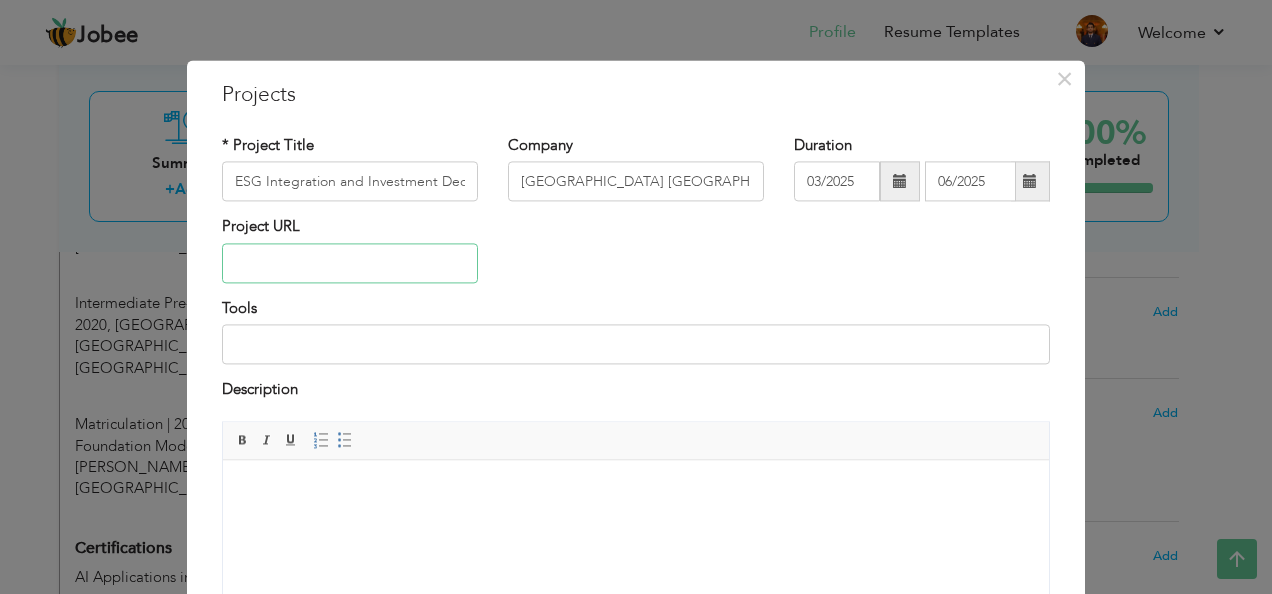 click at bounding box center (350, 263) 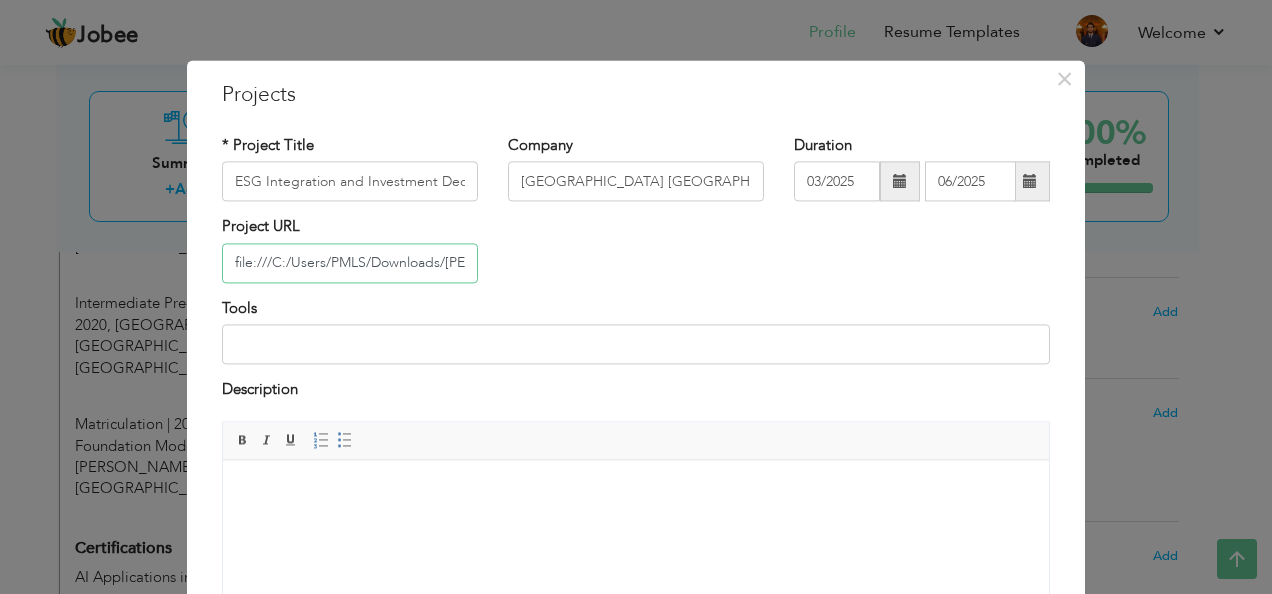 scroll, scrollTop: 0, scrollLeft: 272, axis: horizontal 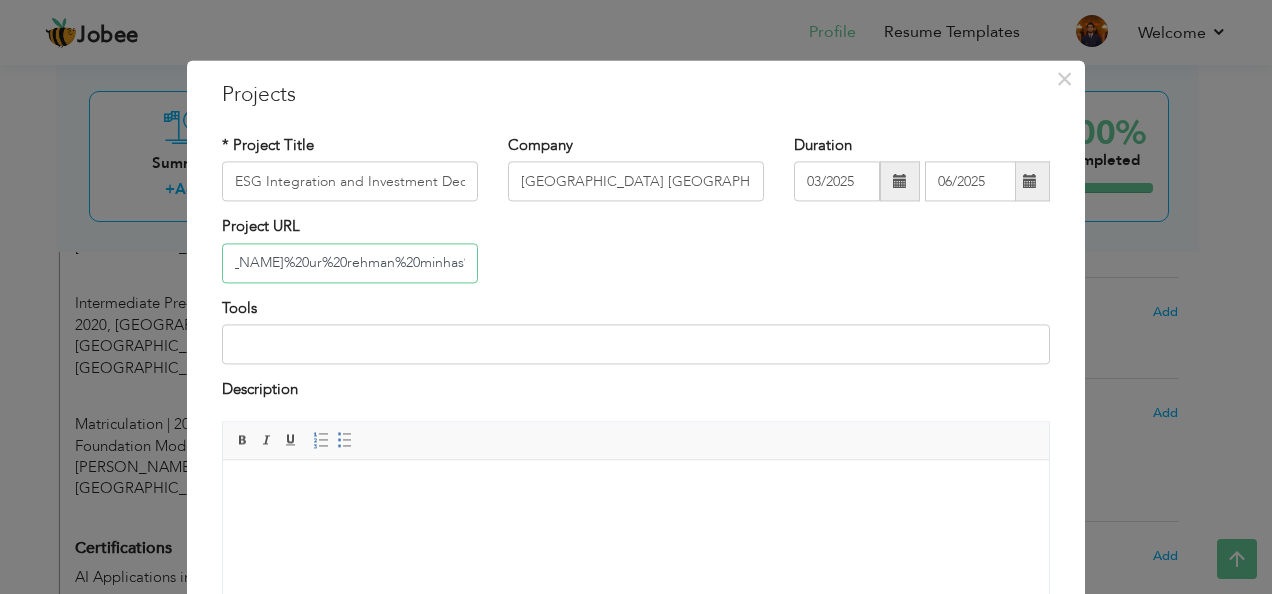 type on "file:///C:/Users/PMLS/Downloads/[PERSON_NAME]%20ur%20rehman%20minhas%20(6).pdf" 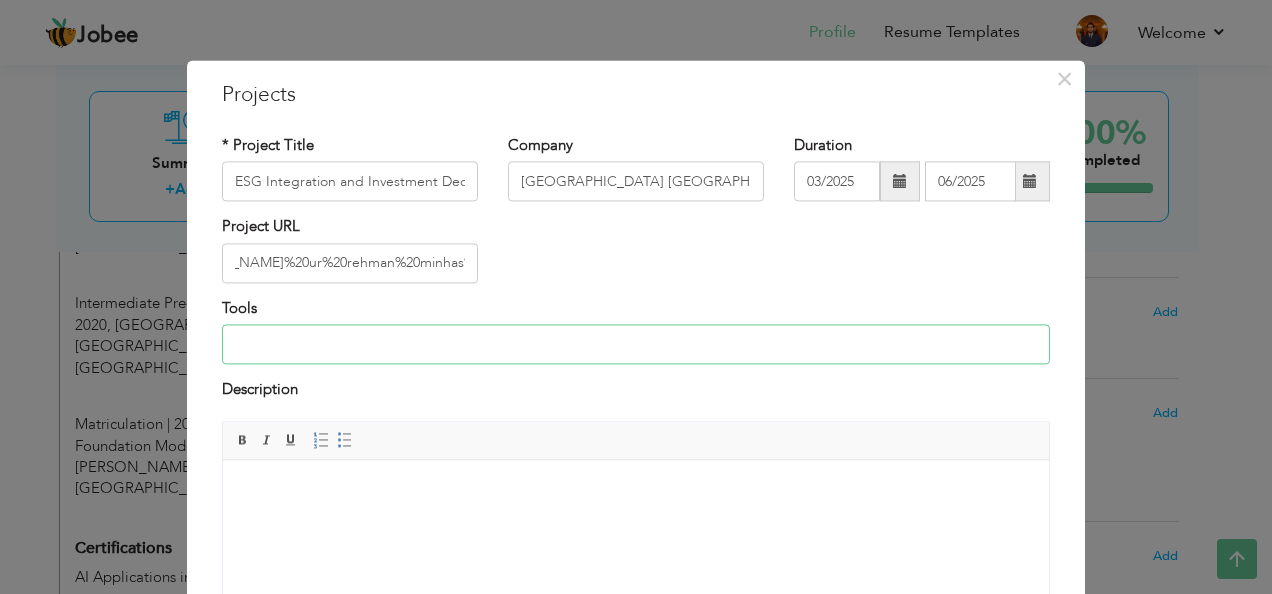 scroll, scrollTop: 0, scrollLeft: 0, axis: both 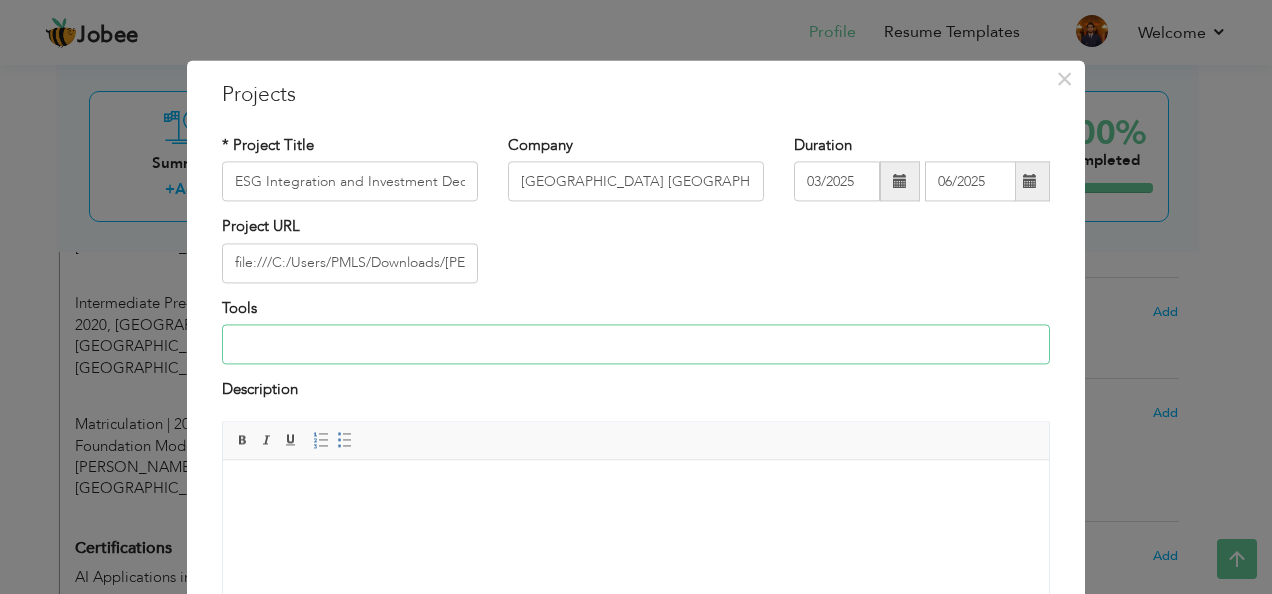 click at bounding box center [636, 345] 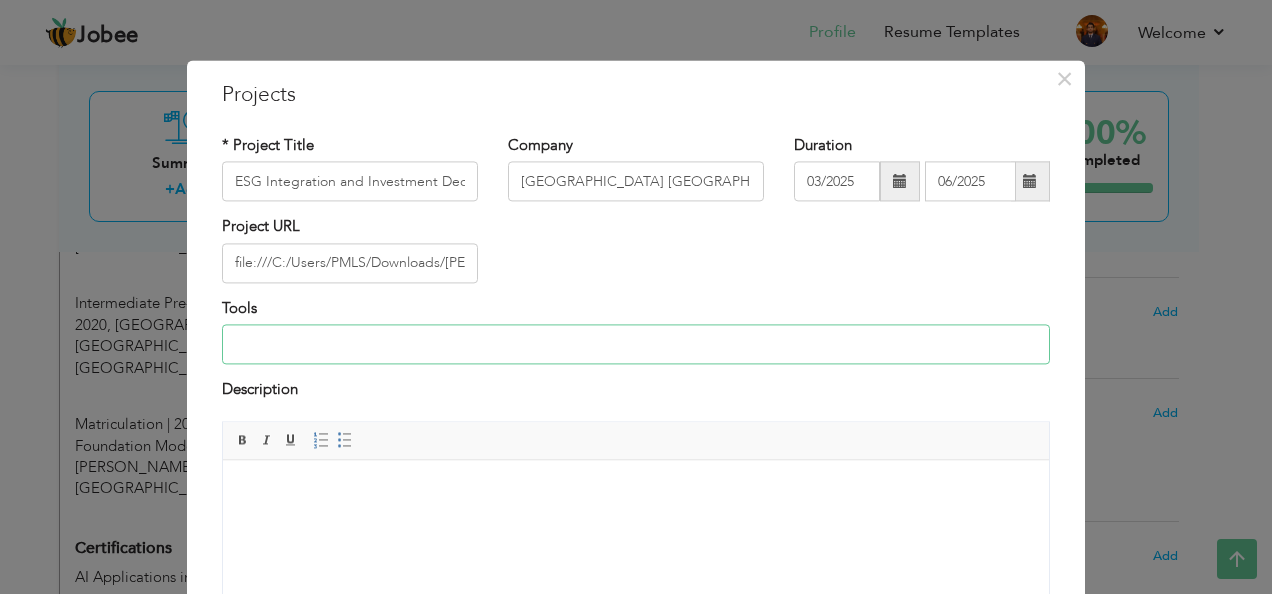 click at bounding box center [636, 345] 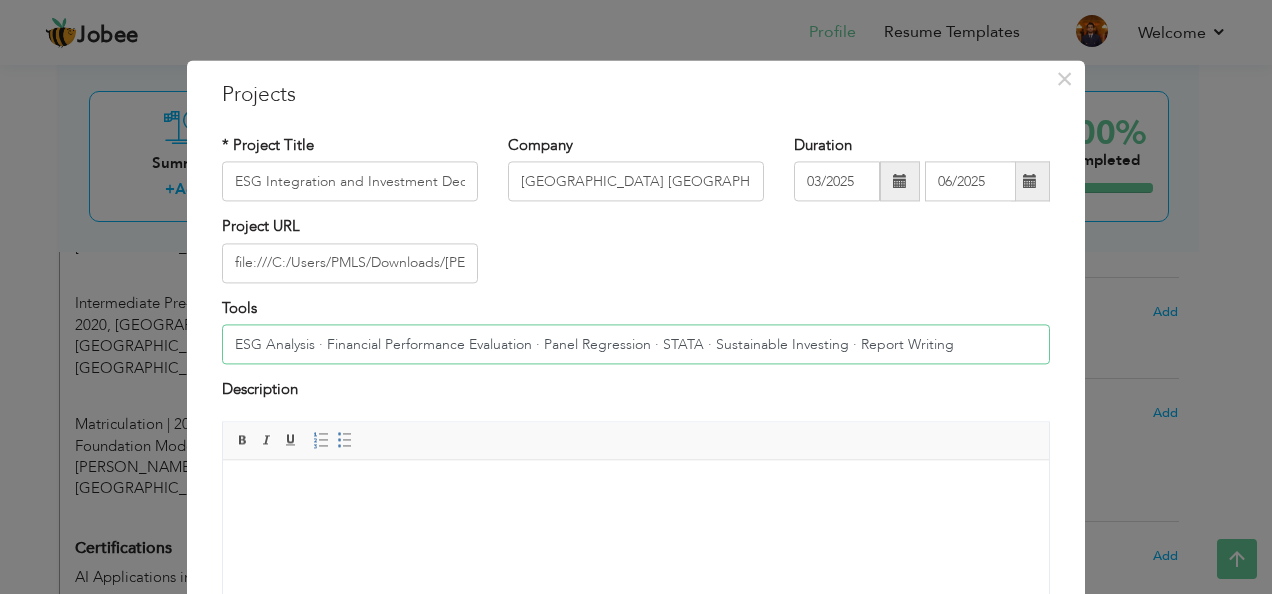 type on "ESG Analysis · Financial Performance Evaluation · Panel Regression · STATA · Sustainable Investing · Report Writing" 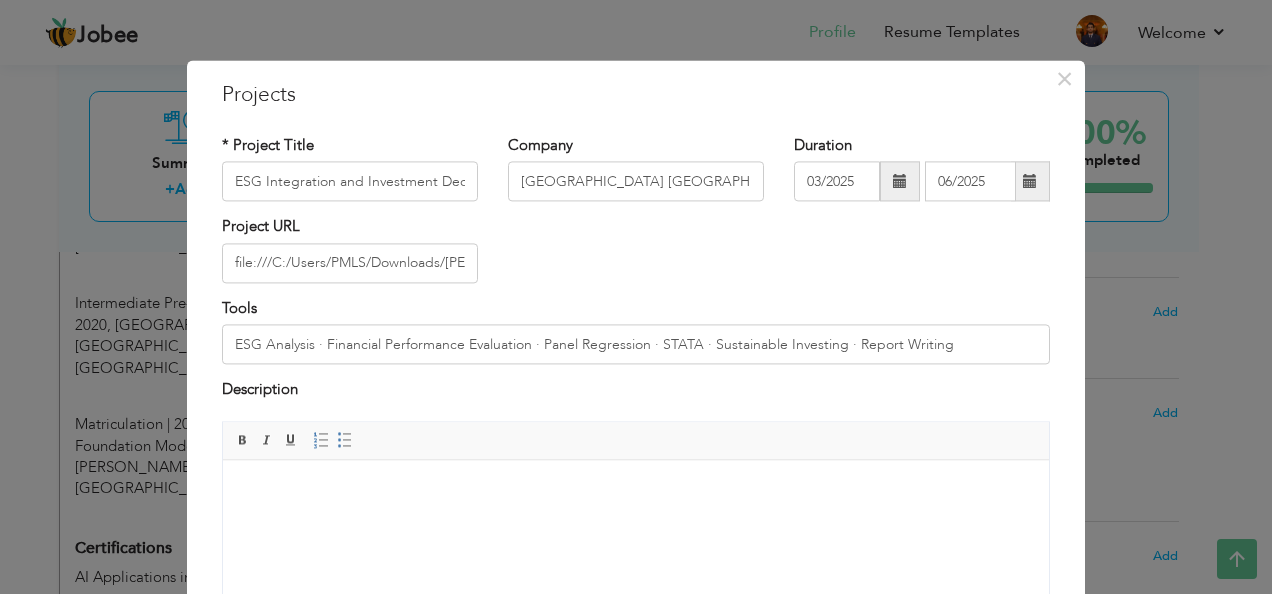 click at bounding box center [636, 490] 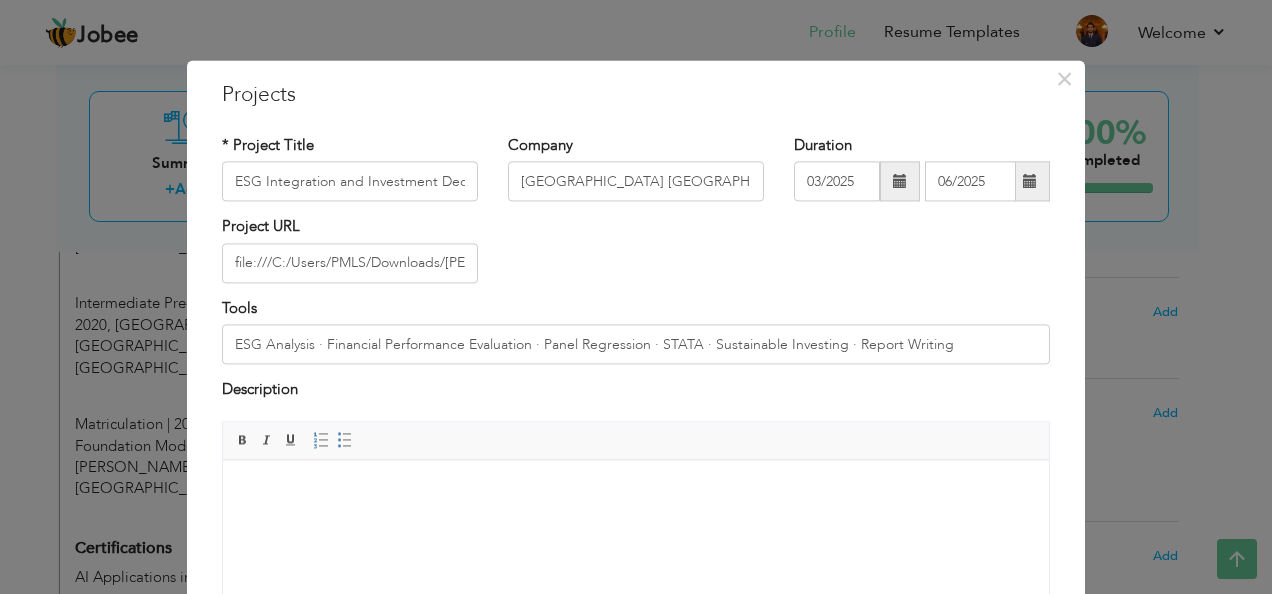 click at bounding box center [636, 490] 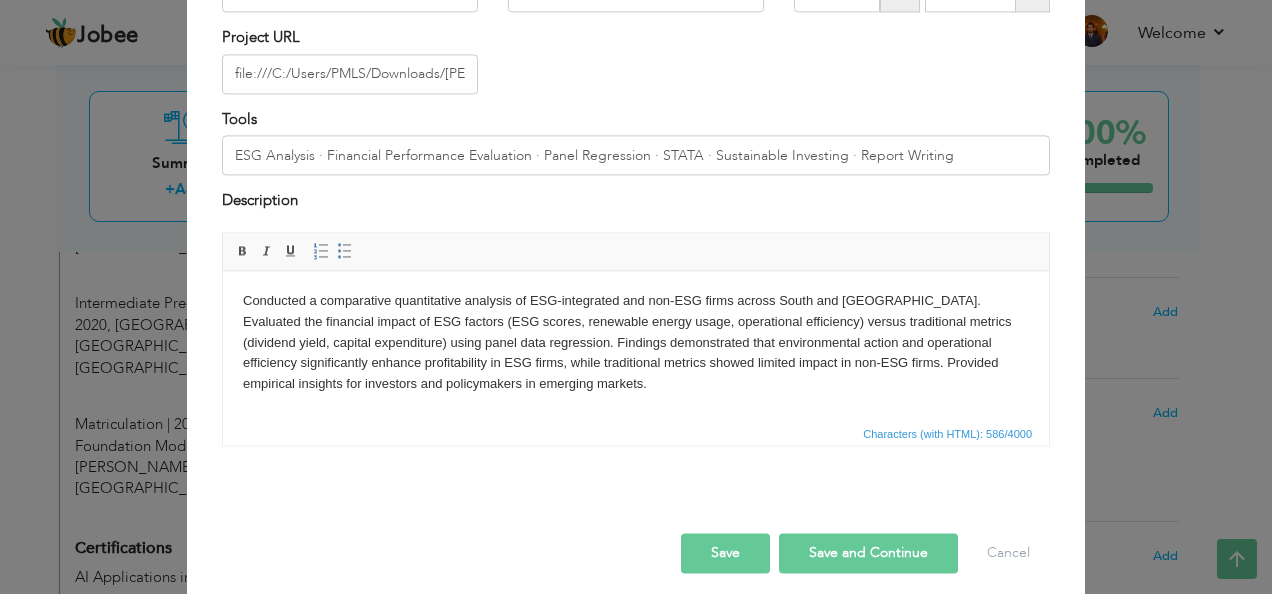 scroll, scrollTop: 202, scrollLeft: 0, axis: vertical 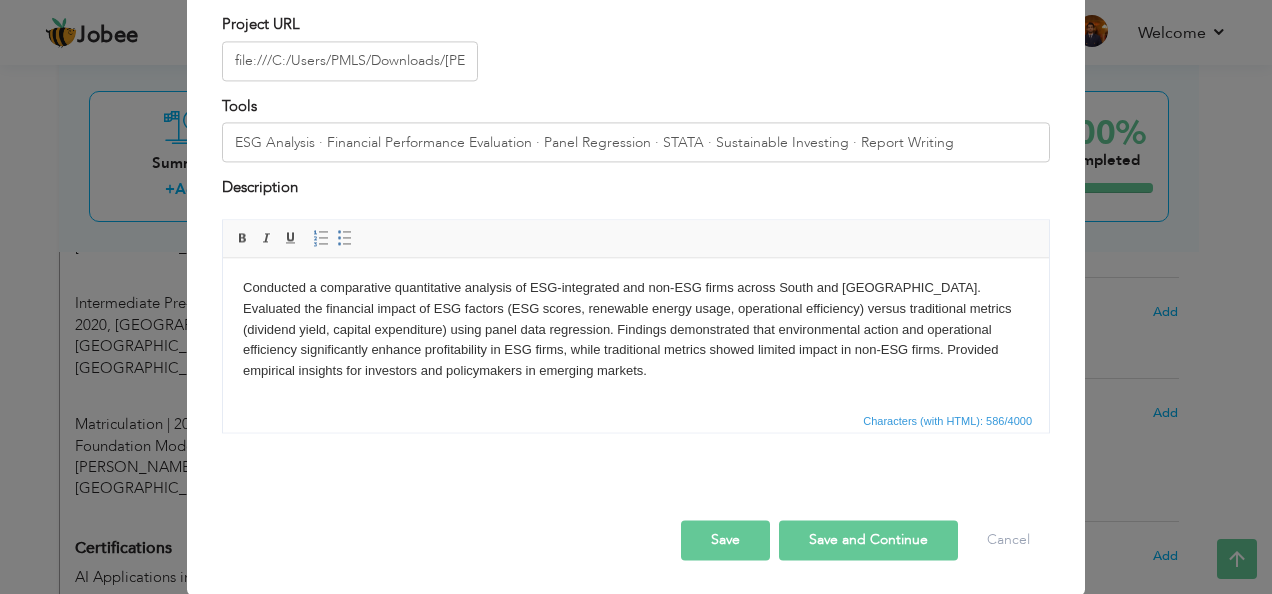 click on "Save and Continue" at bounding box center (868, 540) 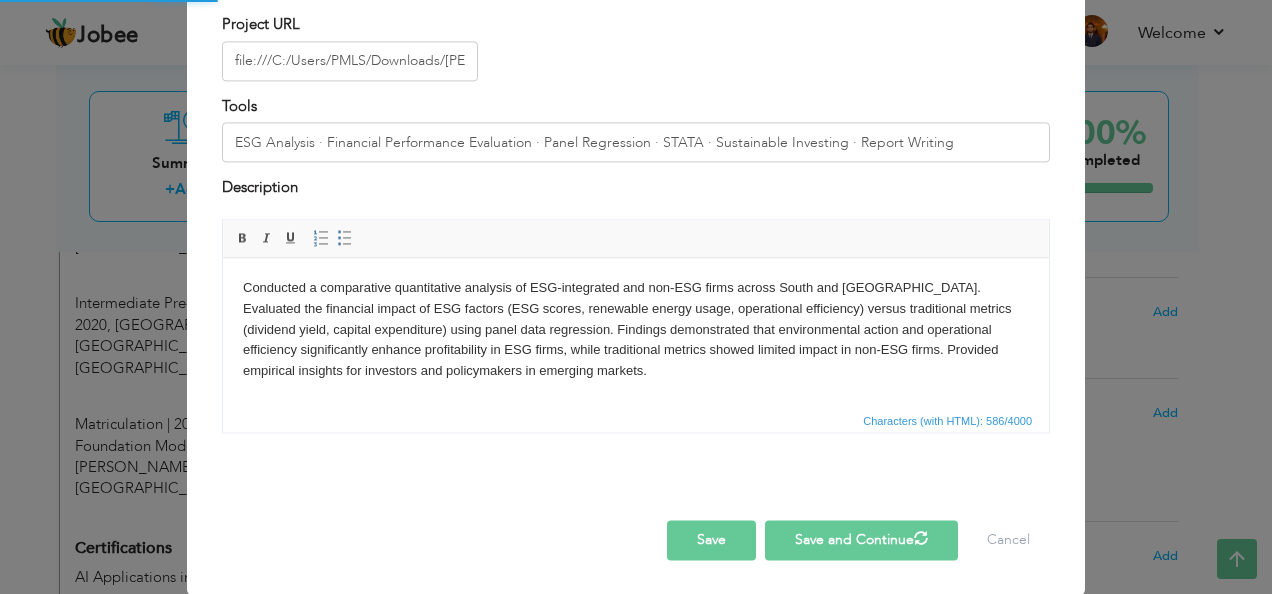 type 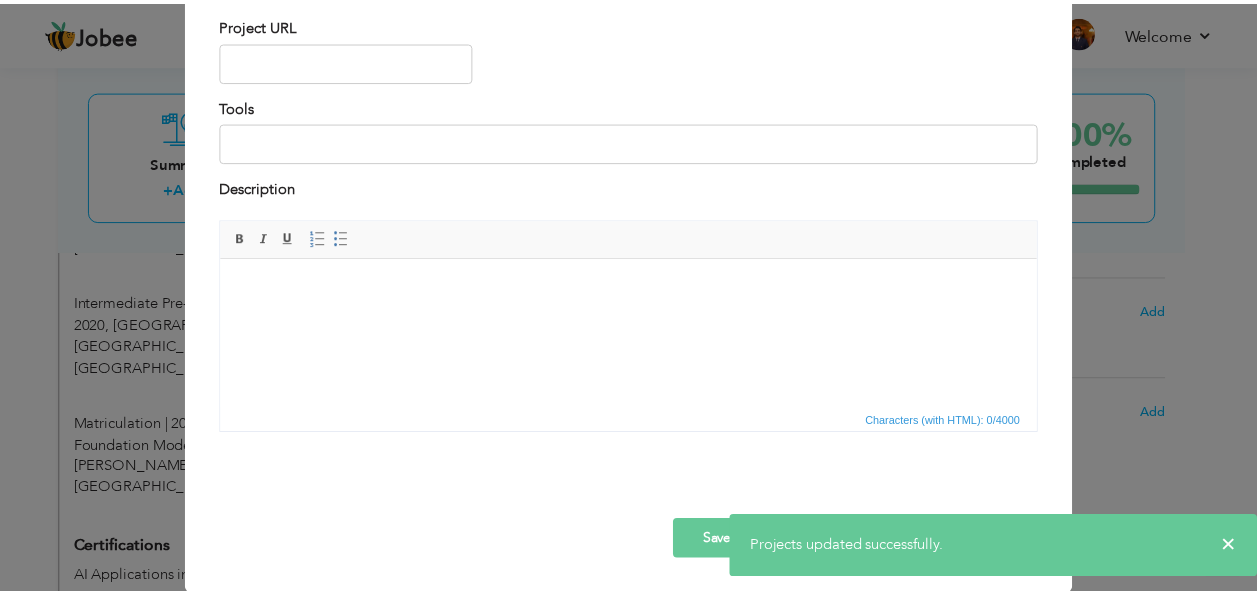 scroll, scrollTop: 0, scrollLeft: 0, axis: both 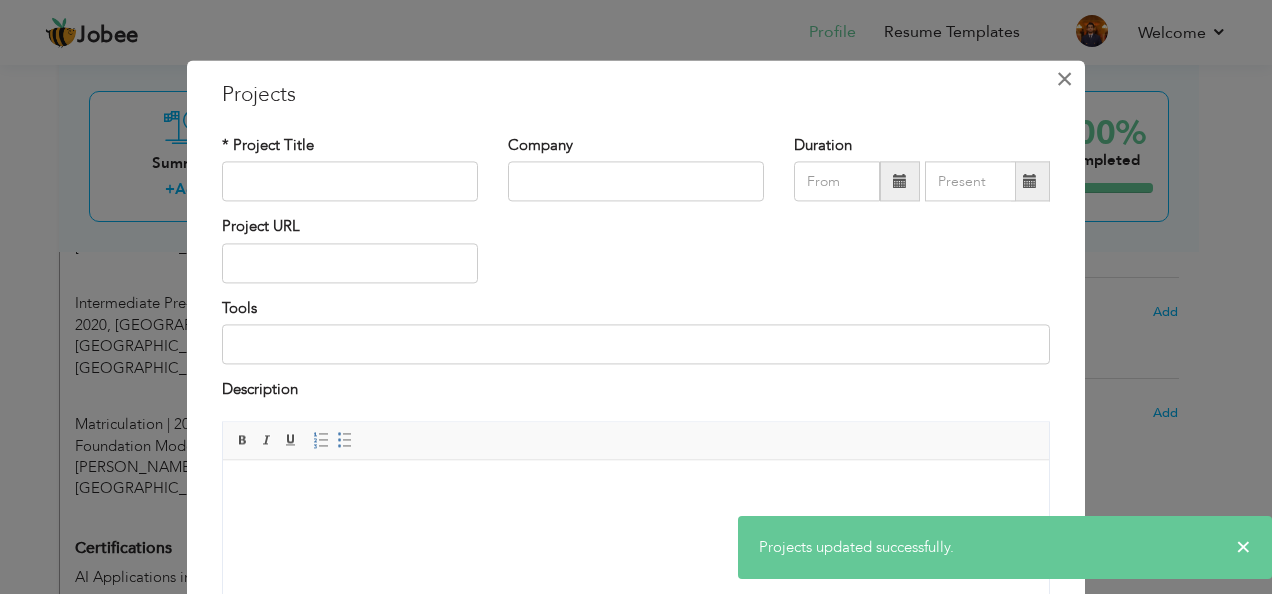 click on "×" at bounding box center (1064, 79) 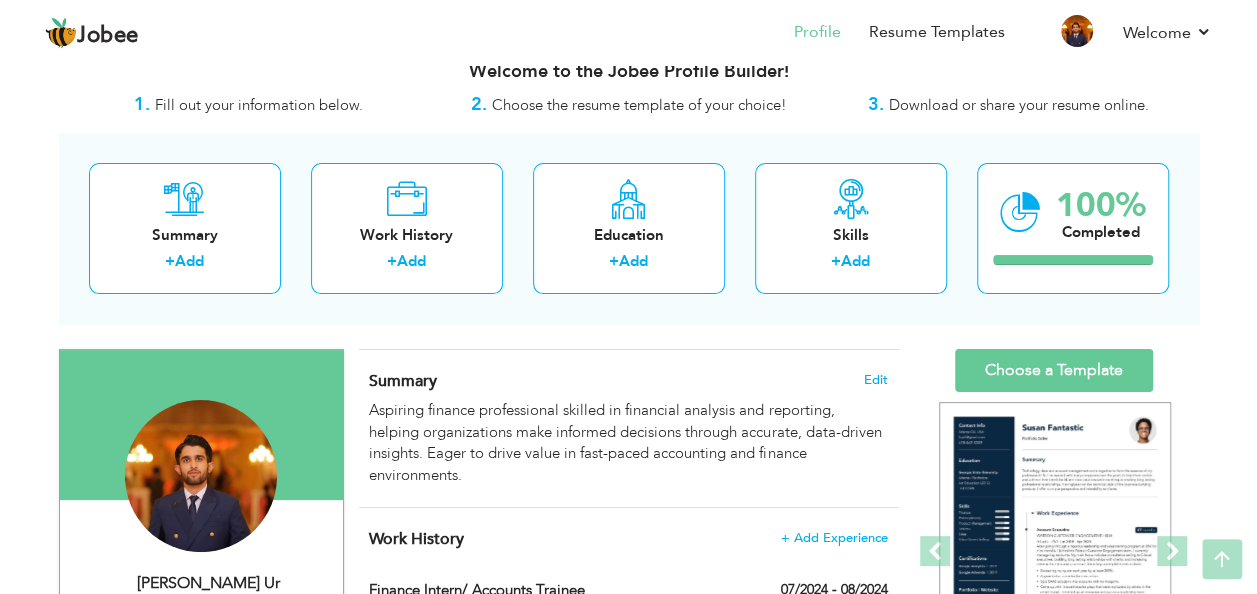scroll, scrollTop: 0, scrollLeft: 0, axis: both 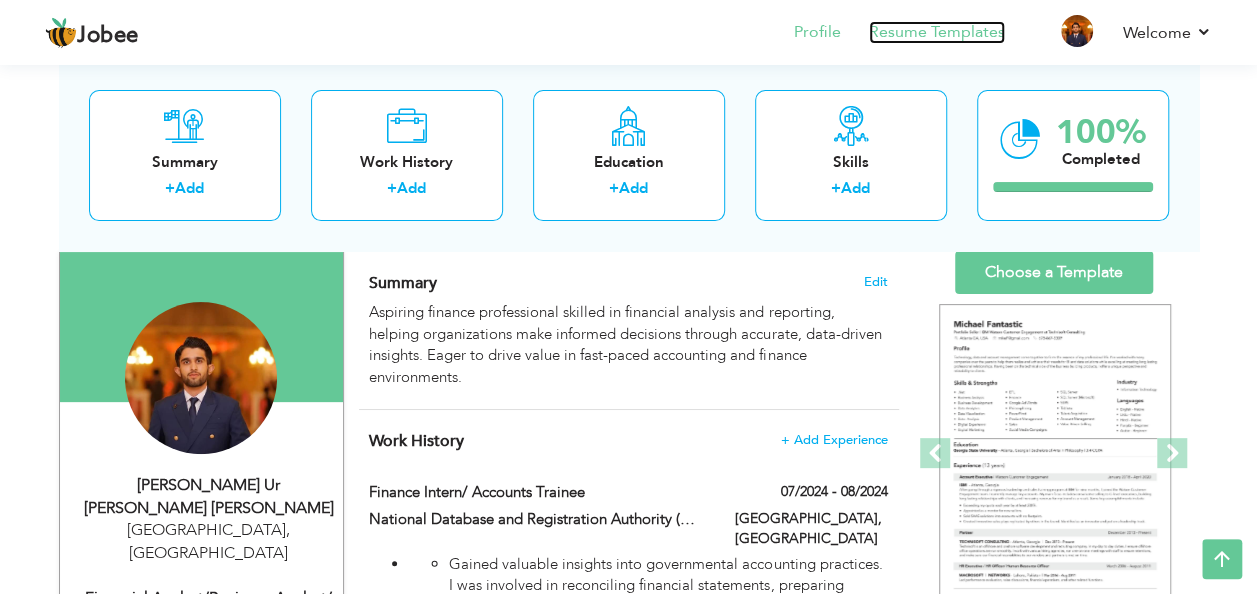 click on "Resume Templates" at bounding box center [937, 32] 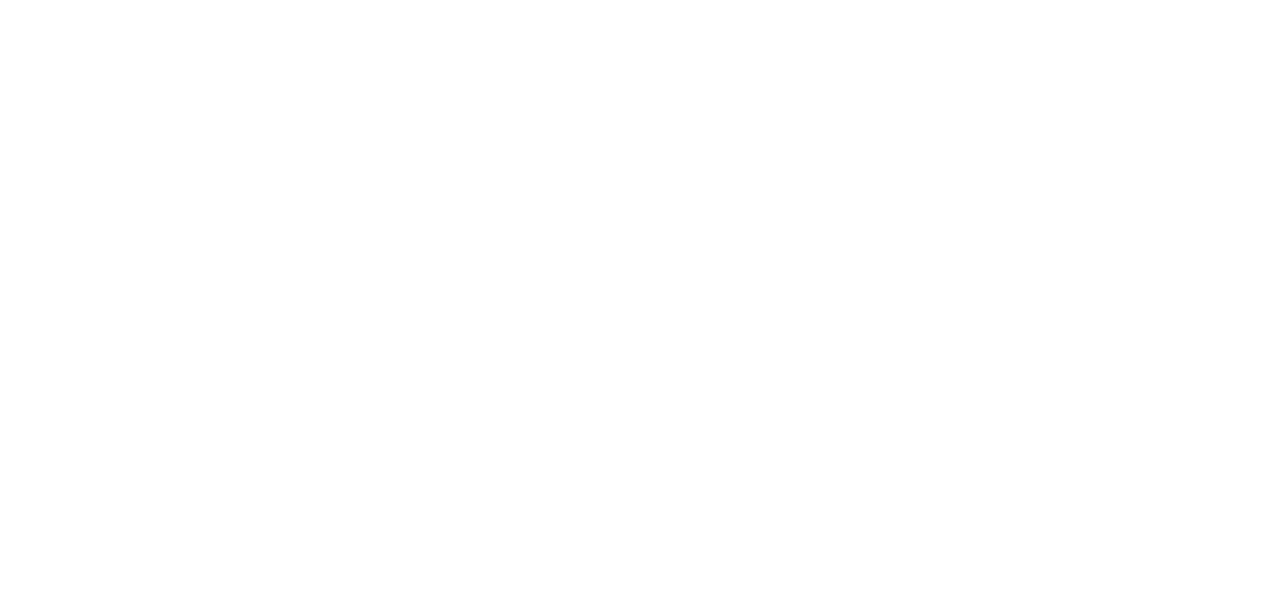 scroll, scrollTop: 0, scrollLeft: 0, axis: both 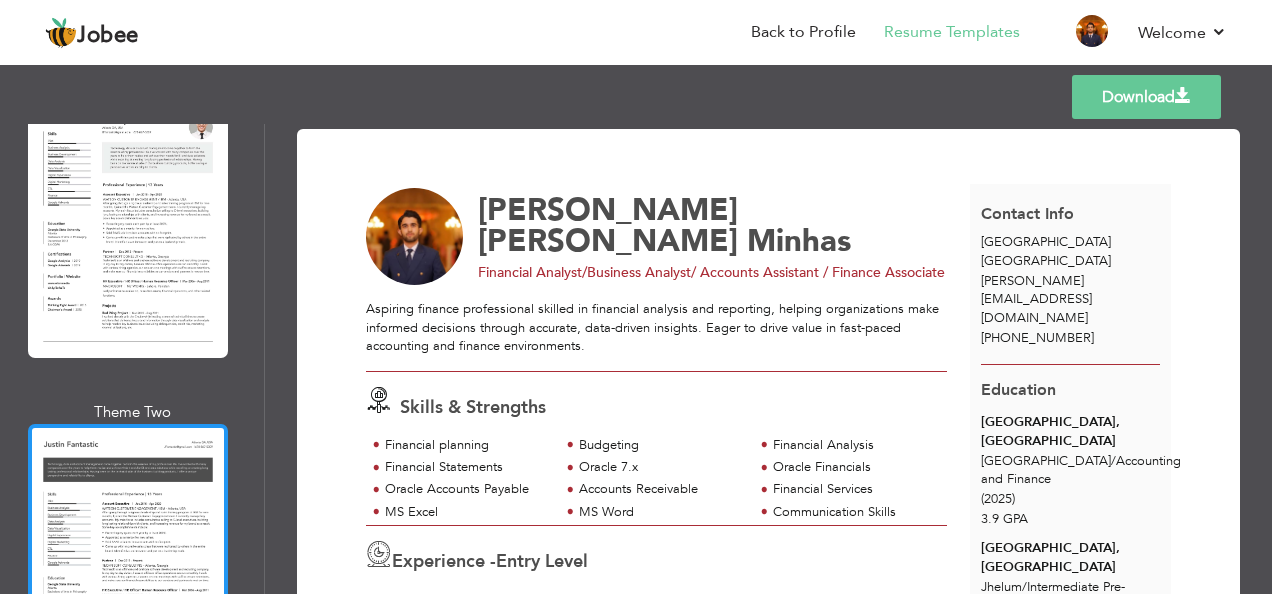click at bounding box center (128, 553) 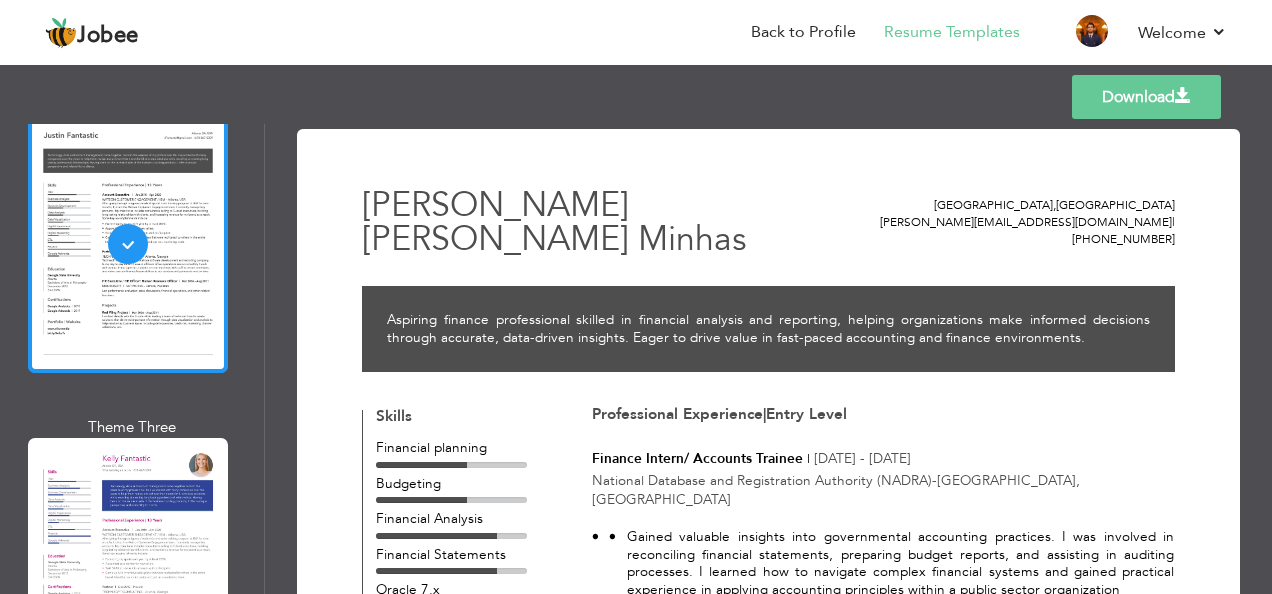 scroll, scrollTop: 5615, scrollLeft: 0, axis: vertical 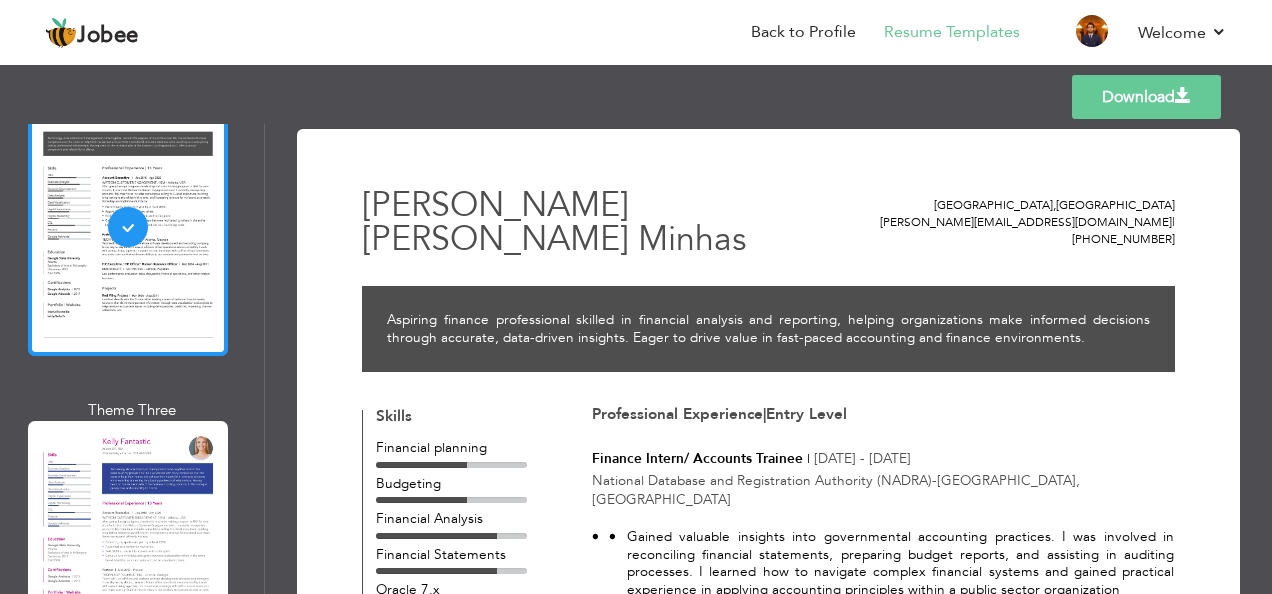click at bounding box center (128, 550) 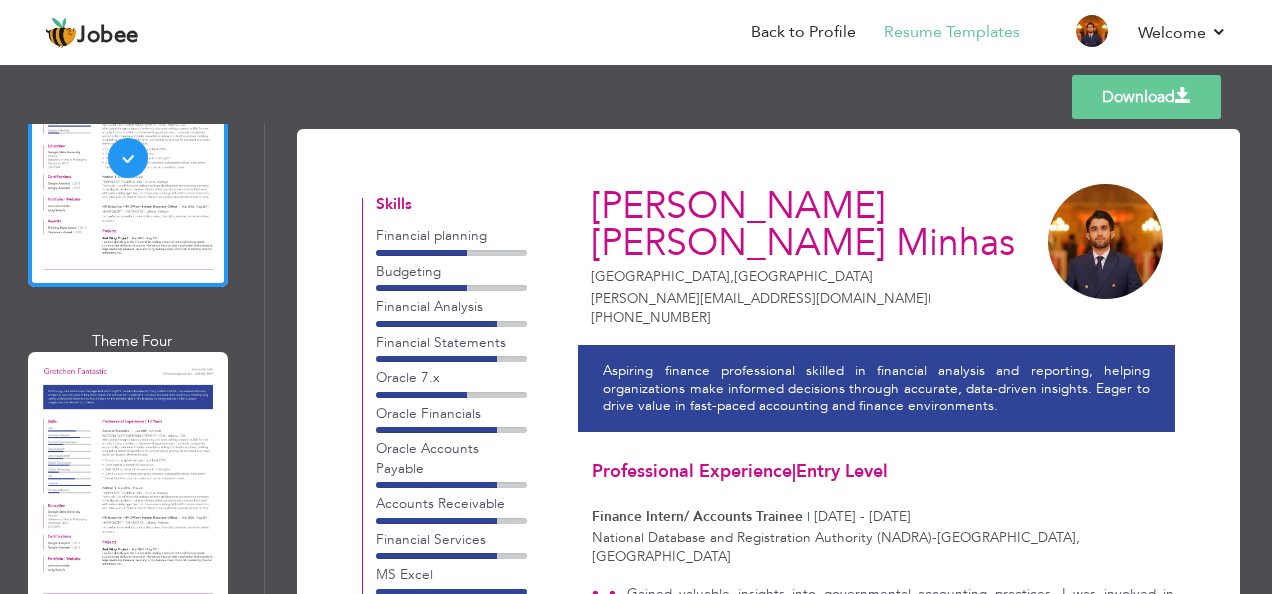 scroll, scrollTop: 6007, scrollLeft: 0, axis: vertical 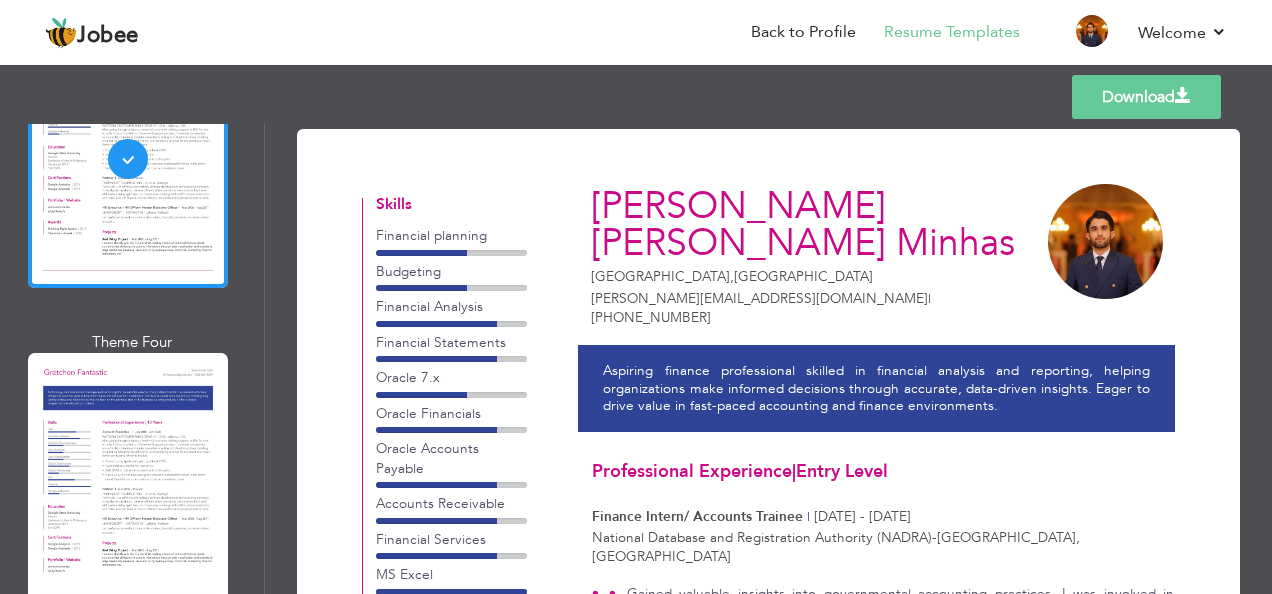 click at bounding box center [128, 482] 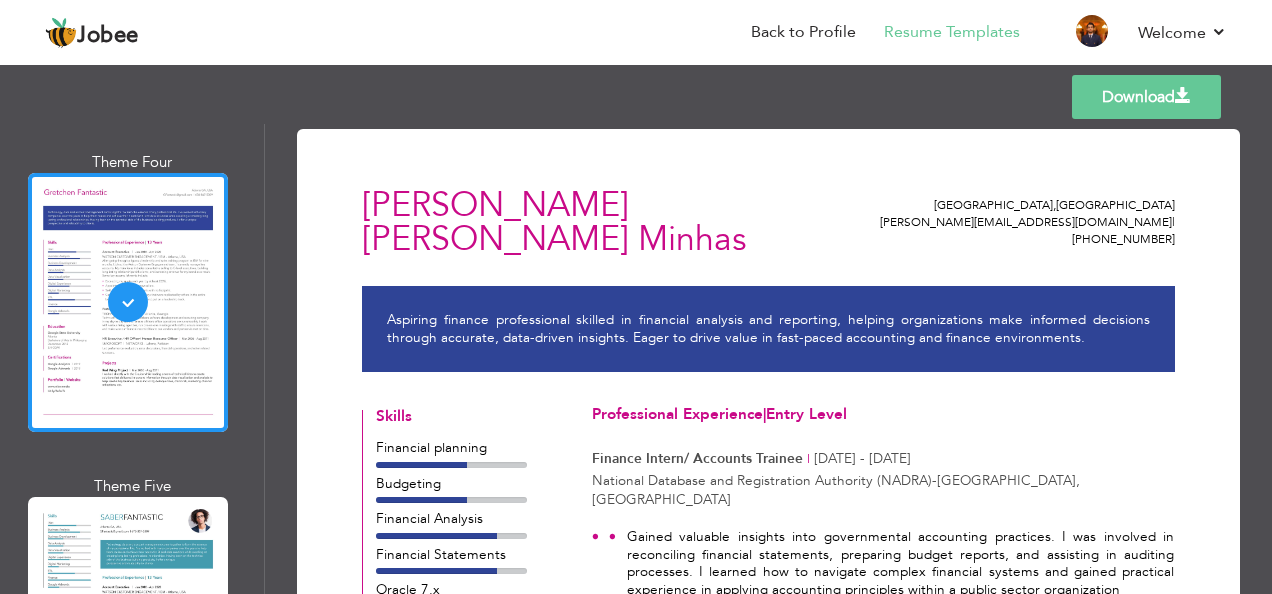 scroll, scrollTop: 6200, scrollLeft: 0, axis: vertical 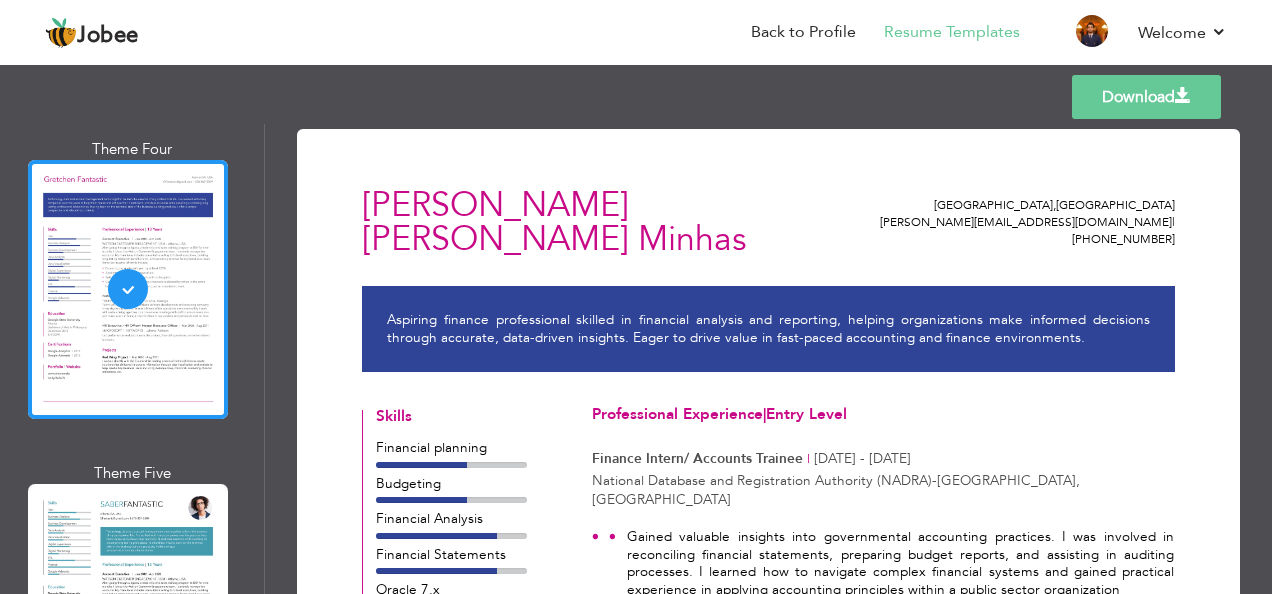click at bounding box center (128, 613) 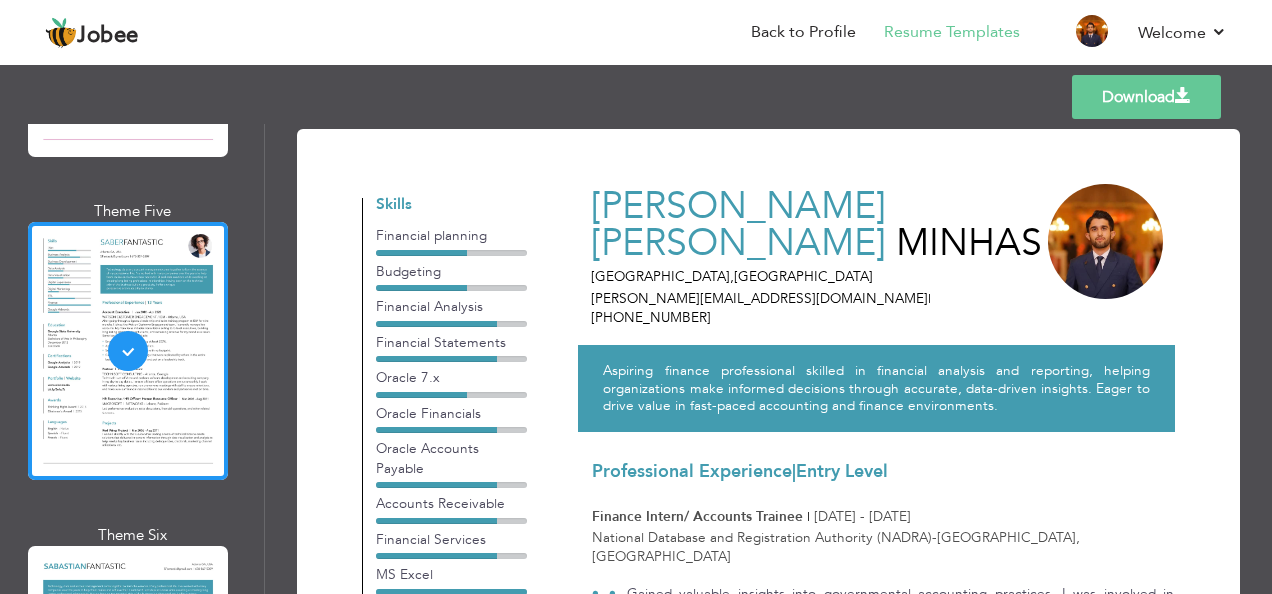 scroll, scrollTop: 6613, scrollLeft: 0, axis: vertical 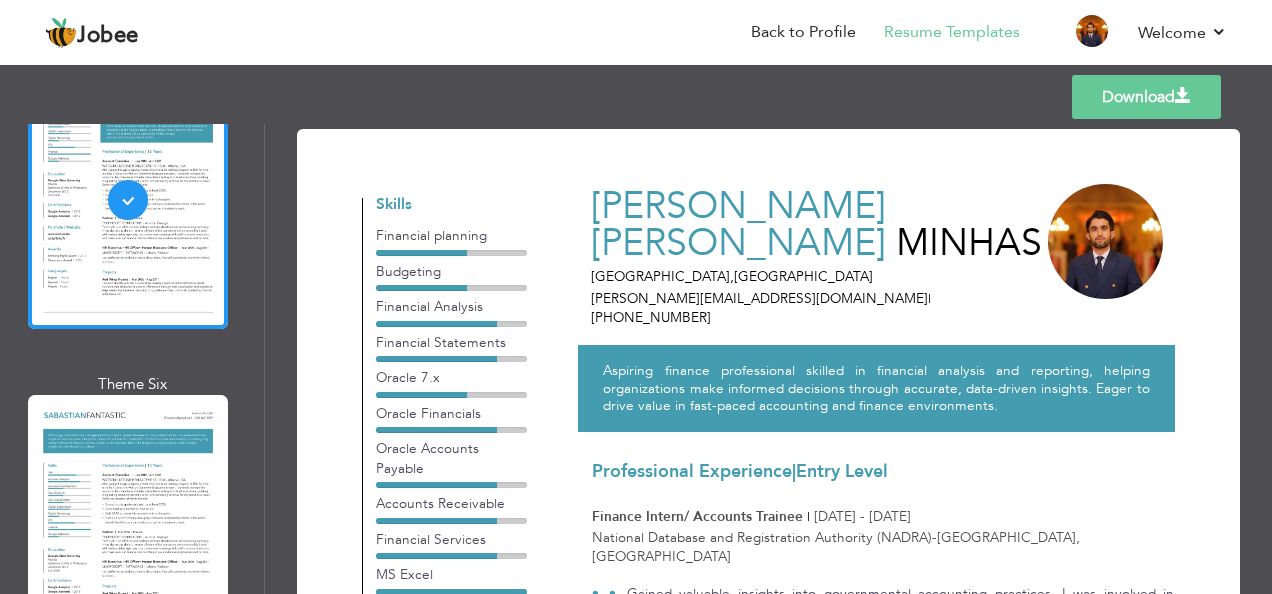 click at bounding box center (128, 524) 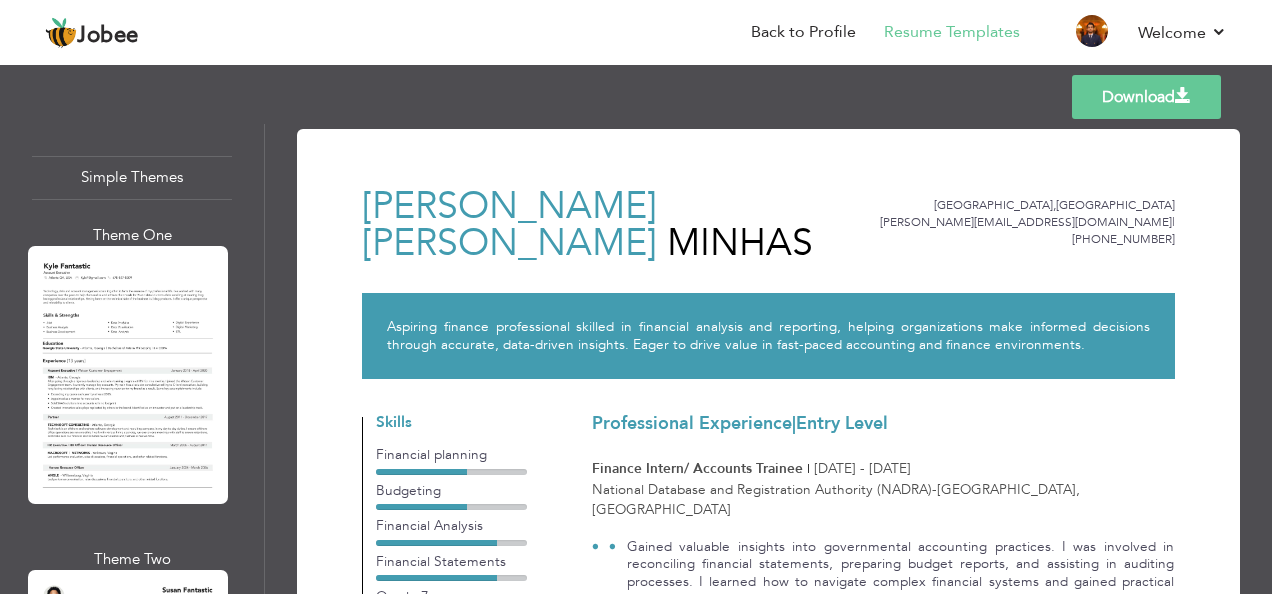 scroll, scrollTop: 7330, scrollLeft: 0, axis: vertical 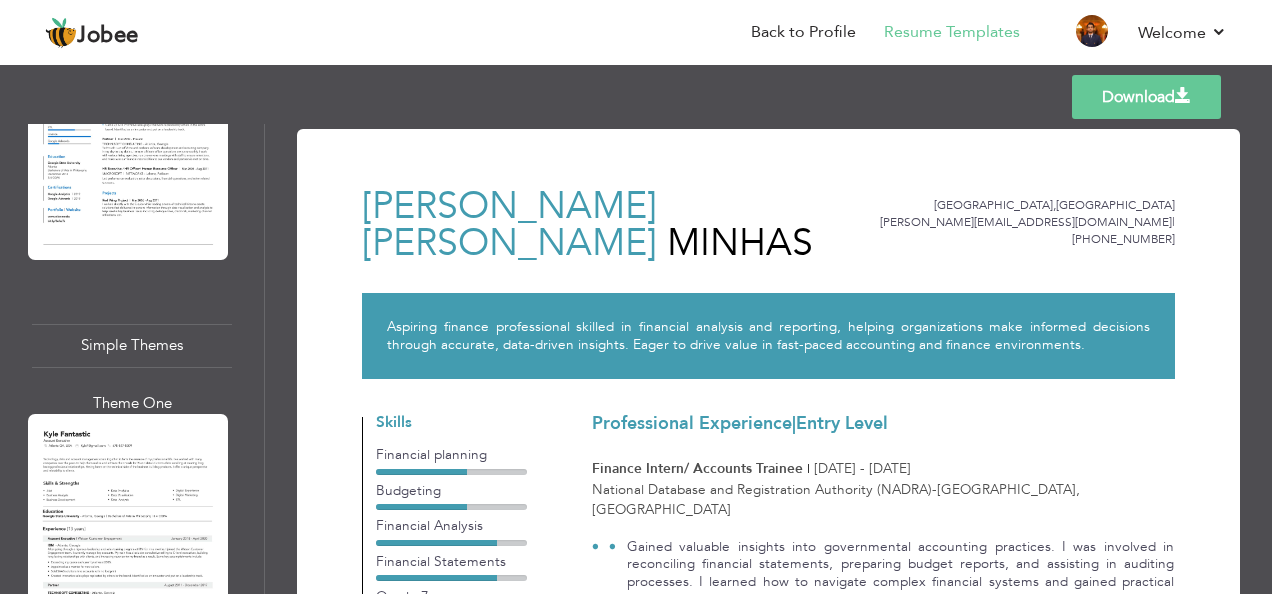 click at bounding box center (128, 543) 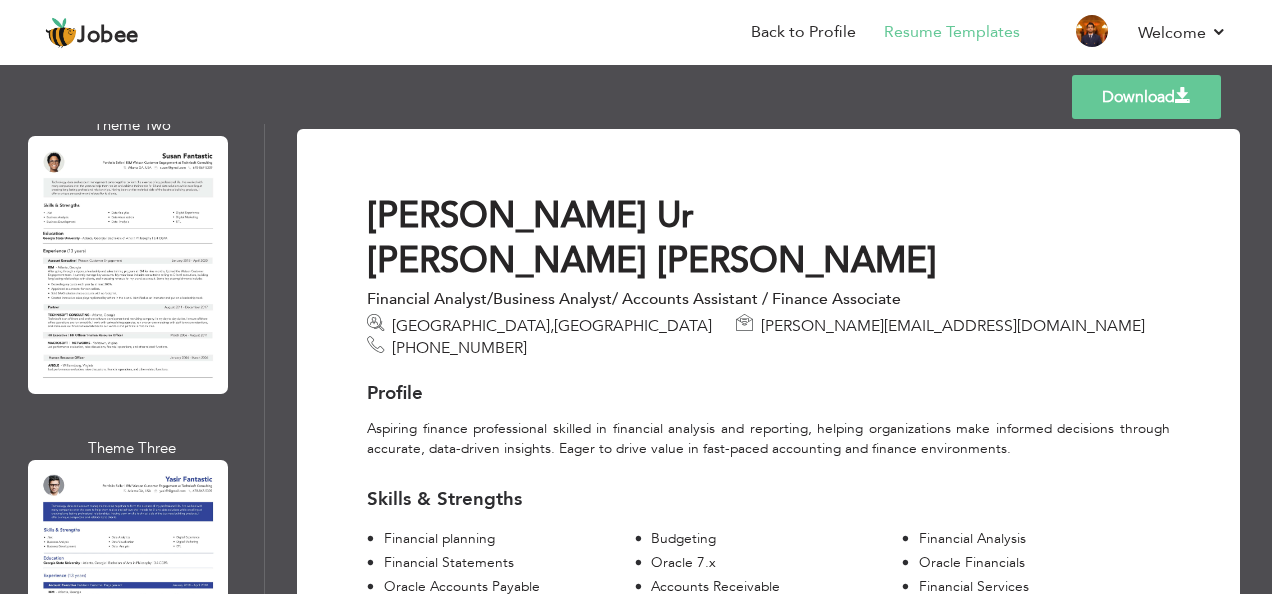 scroll, scrollTop: 8210, scrollLeft: 0, axis: vertical 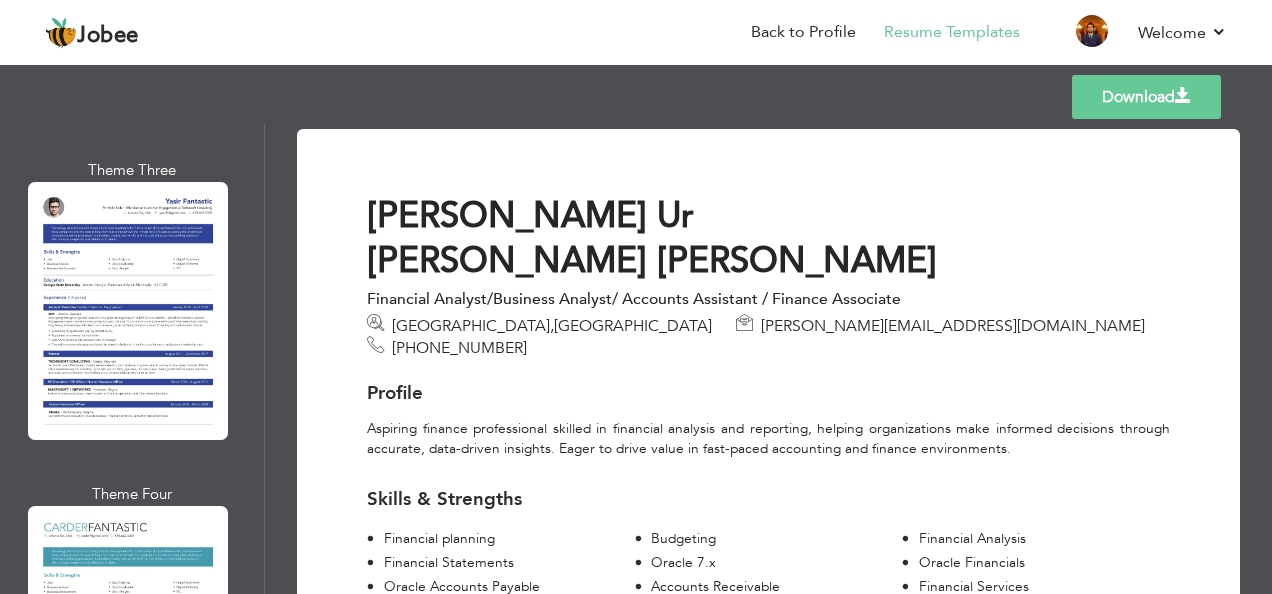 click on "Download" at bounding box center (1146, 97) 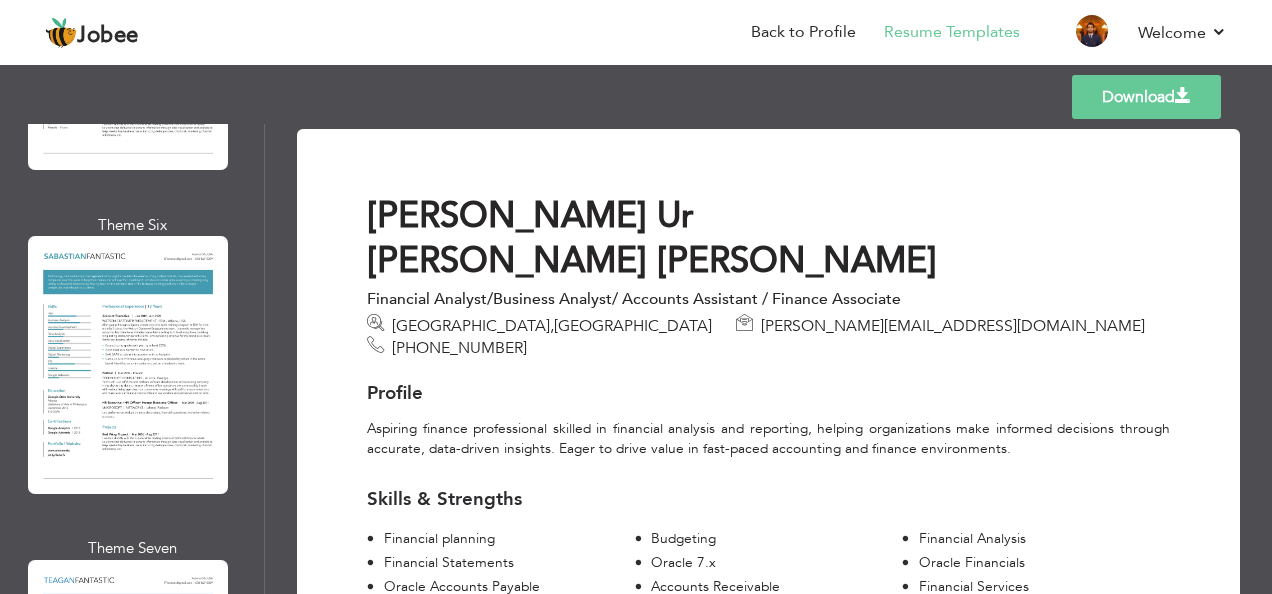 scroll, scrollTop: 6772, scrollLeft: 0, axis: vertical 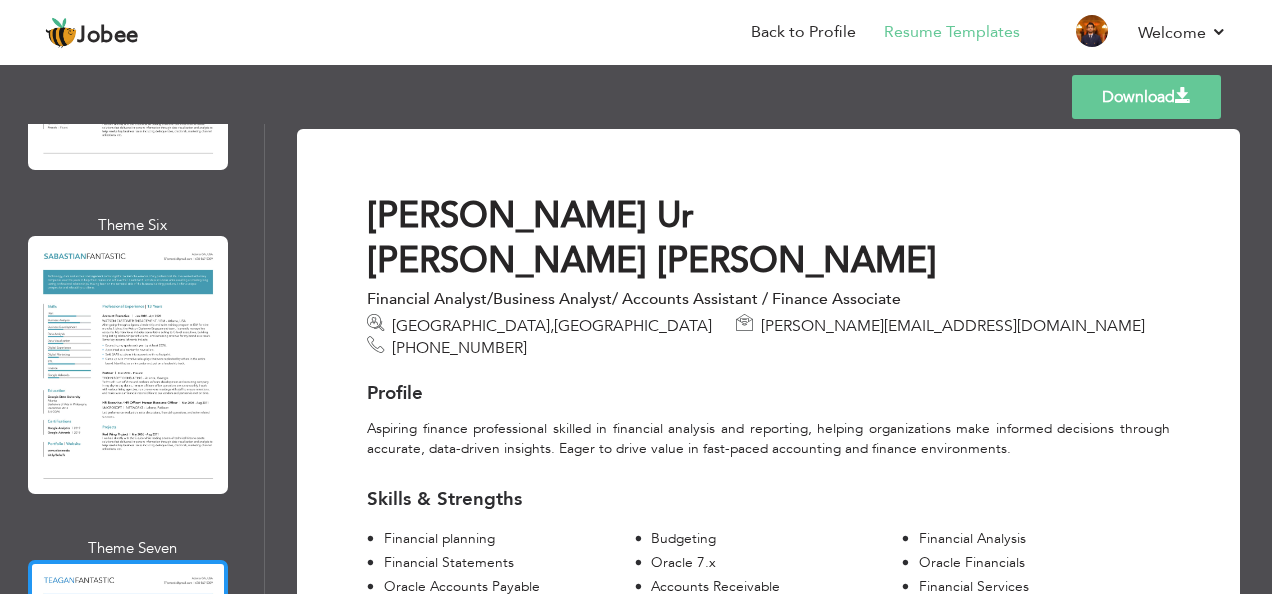 click at bounding box center (128, 689) 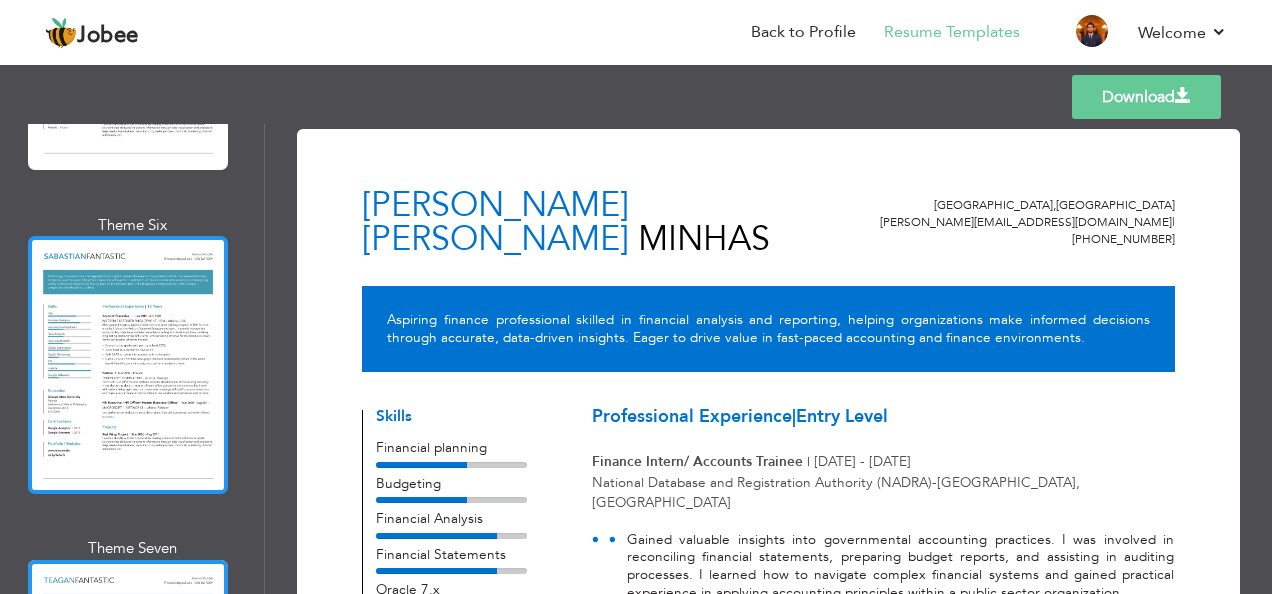 click at bounding box center [128, 365] 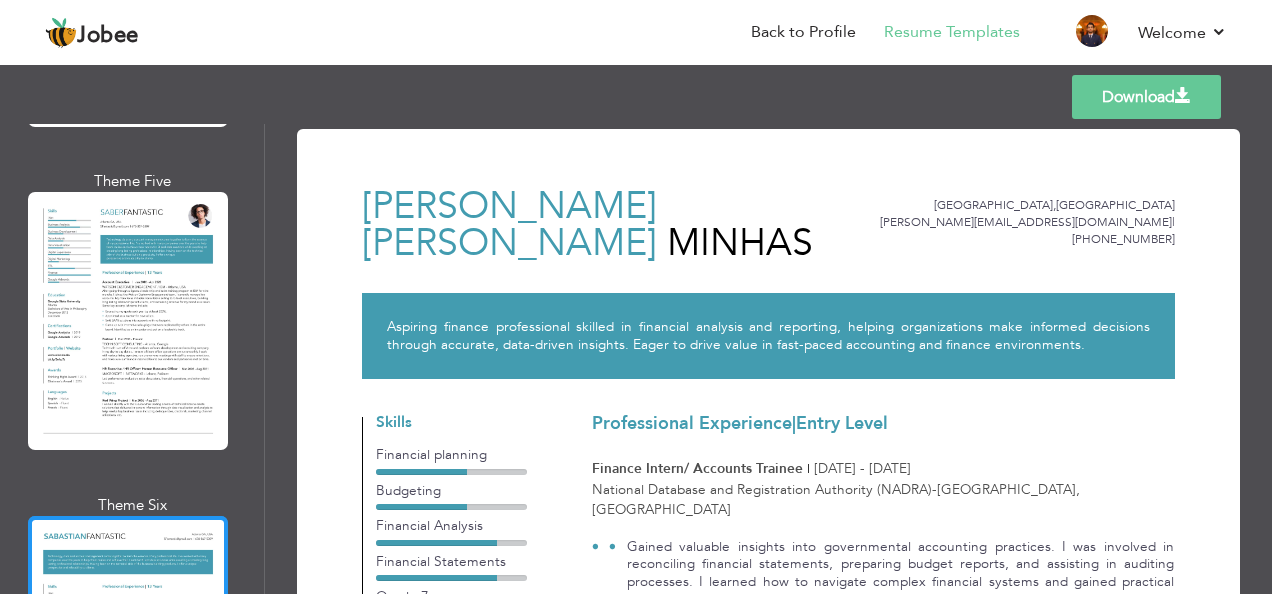 scroll, scrollTop: 6408, scrollLeft: 0, axis: vertical 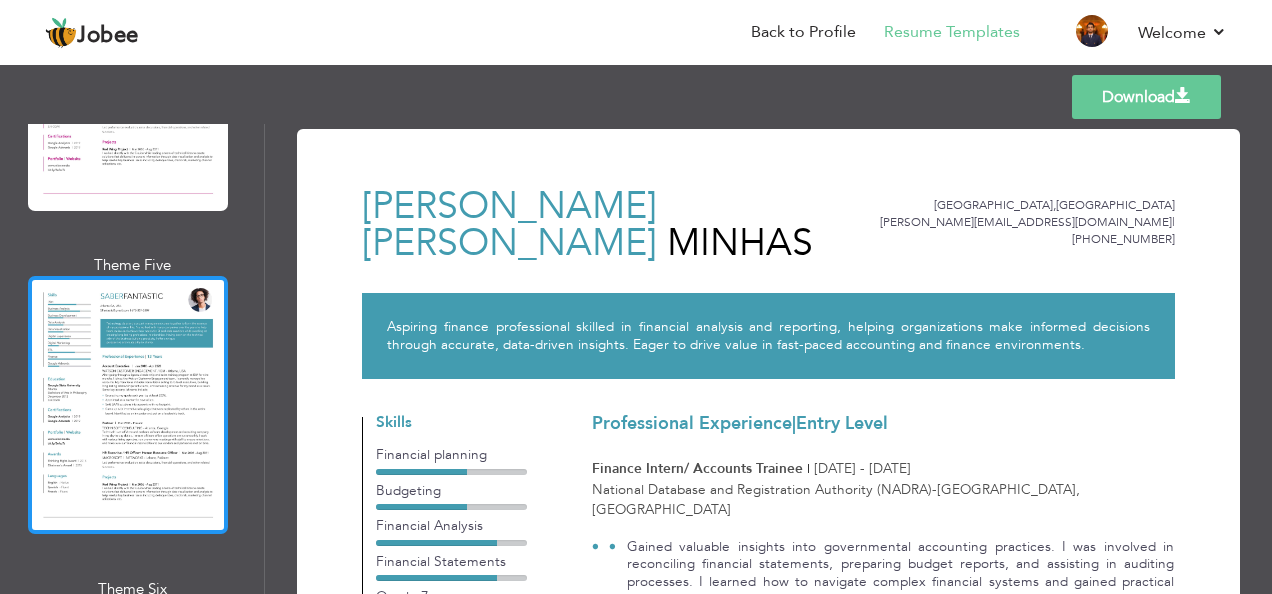 click at bounding box center [128, 405] 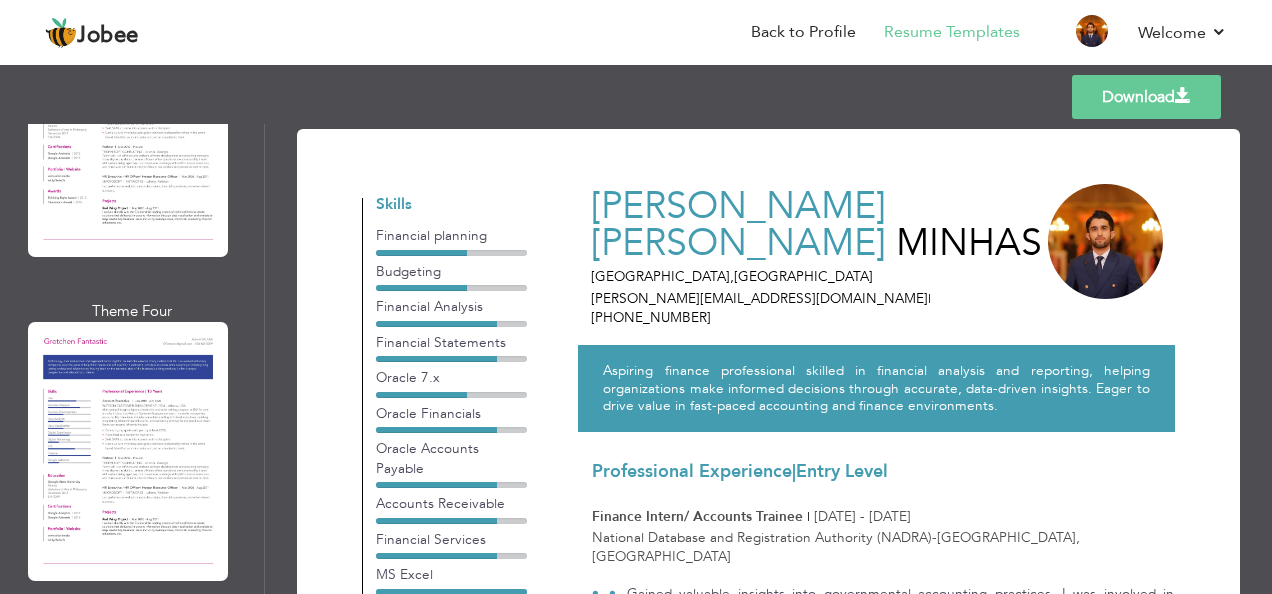 scroll, scrollTop: 6002, scrollLeft: 0, axis: vertical 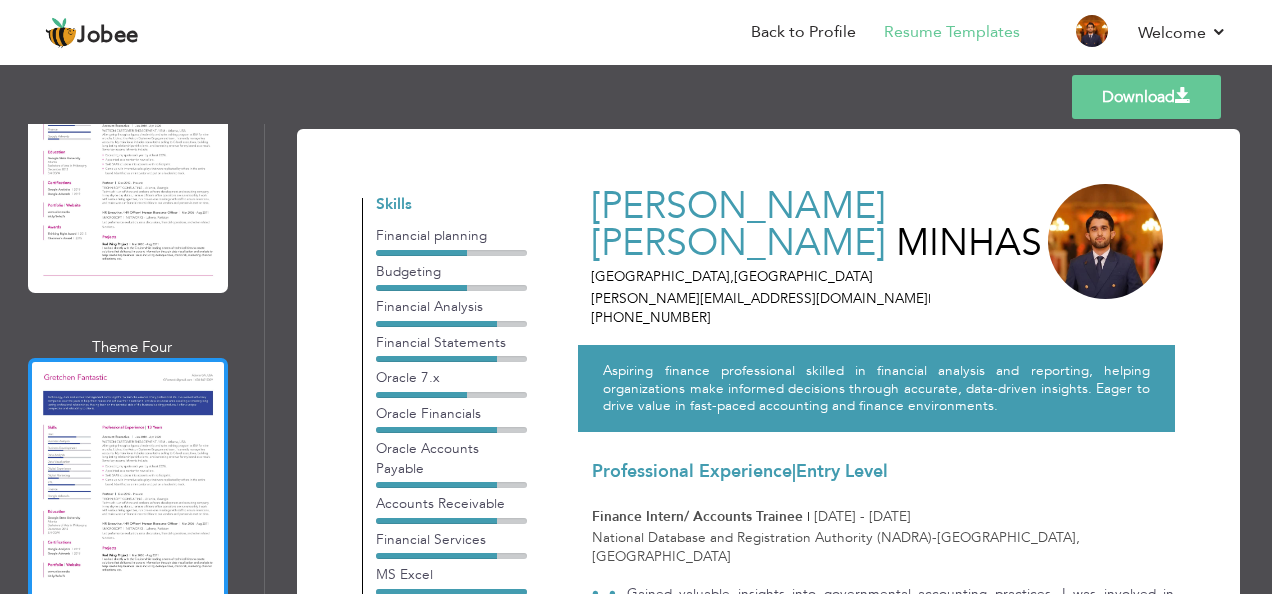 click at bounding box center [128, 487] 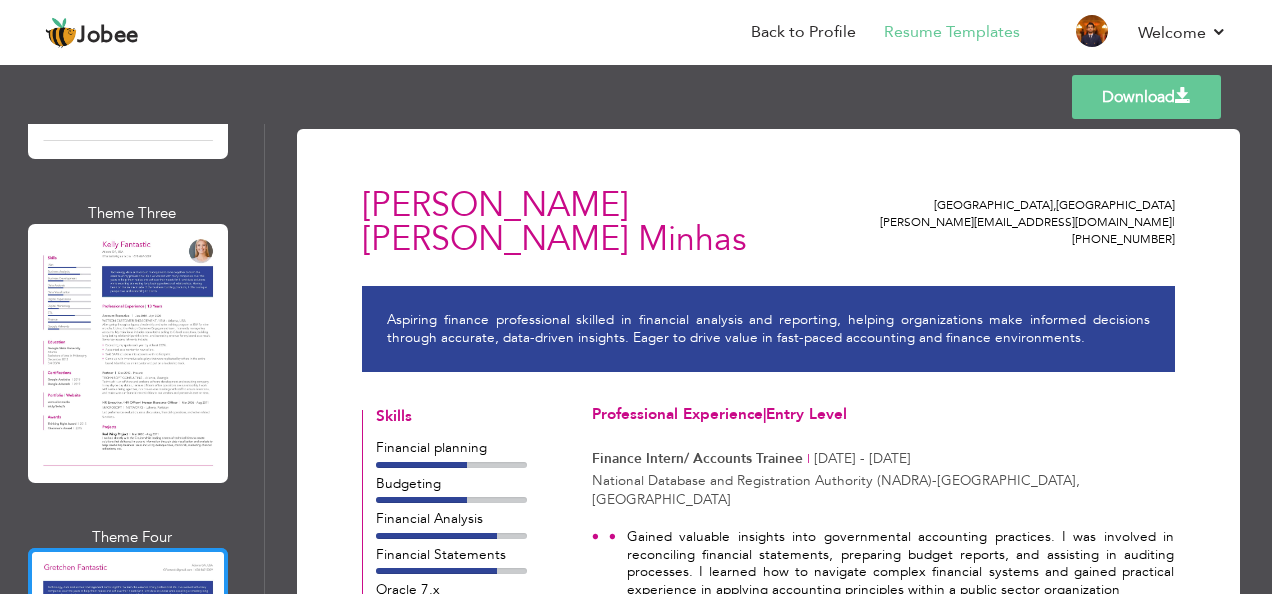 scroll, scrollTop: 5744, scrollLeft: 0, axis: vertical 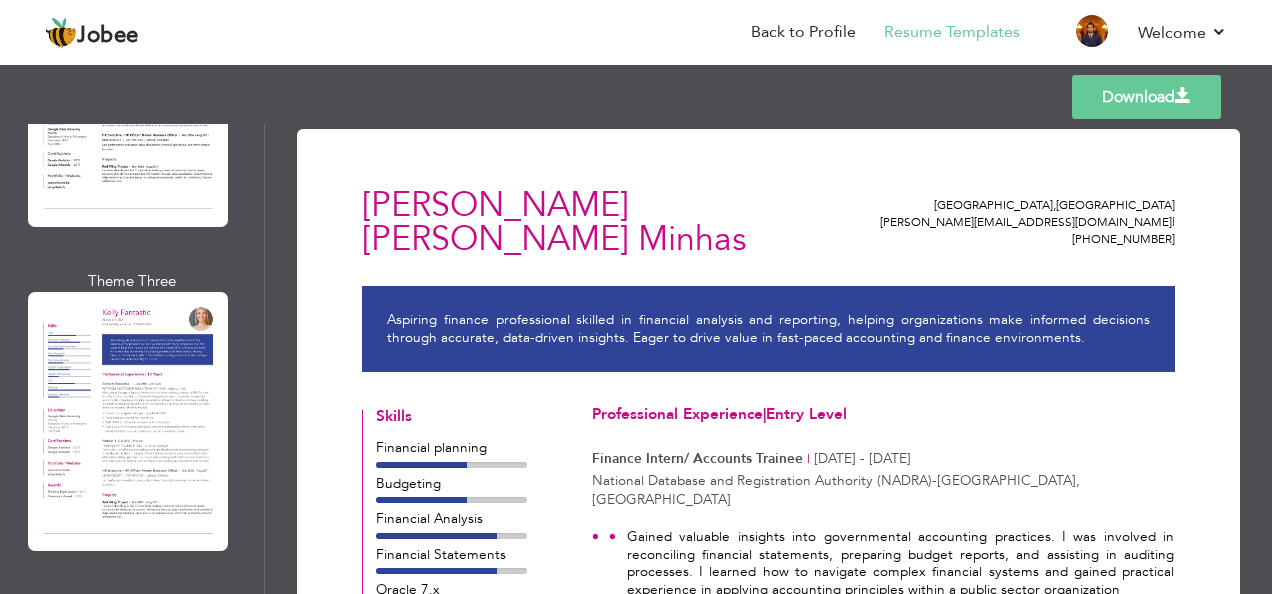 click at bounding box center [128, 421] 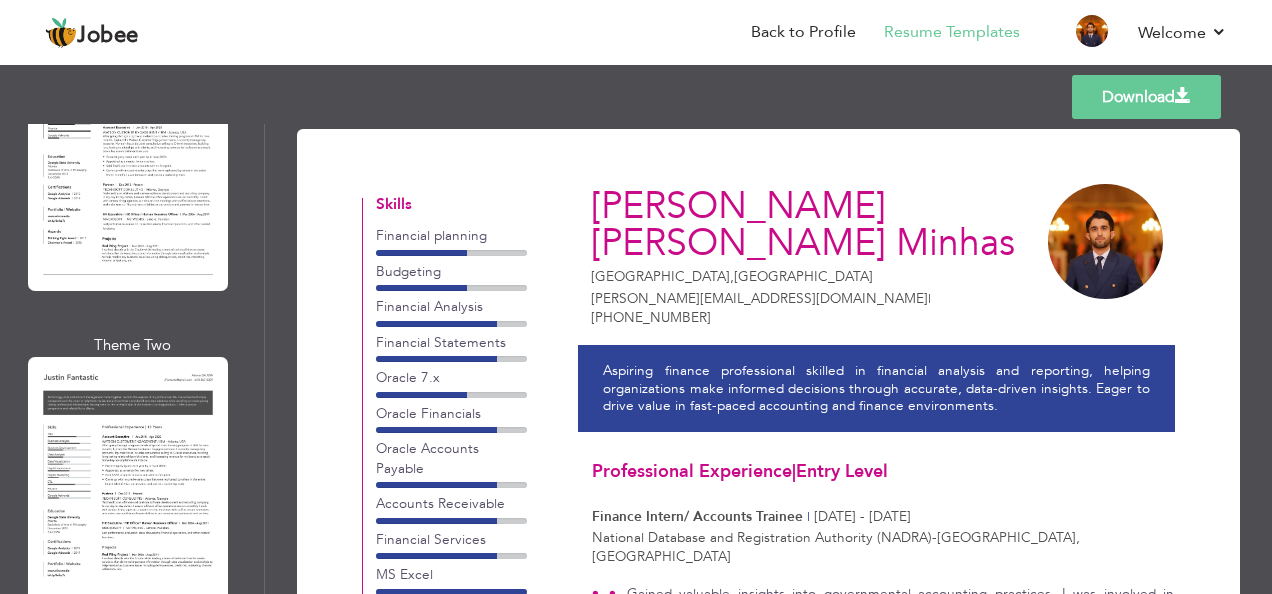 scroll, scrollTop: 5354, scrollLeft: 0, axis: vertical 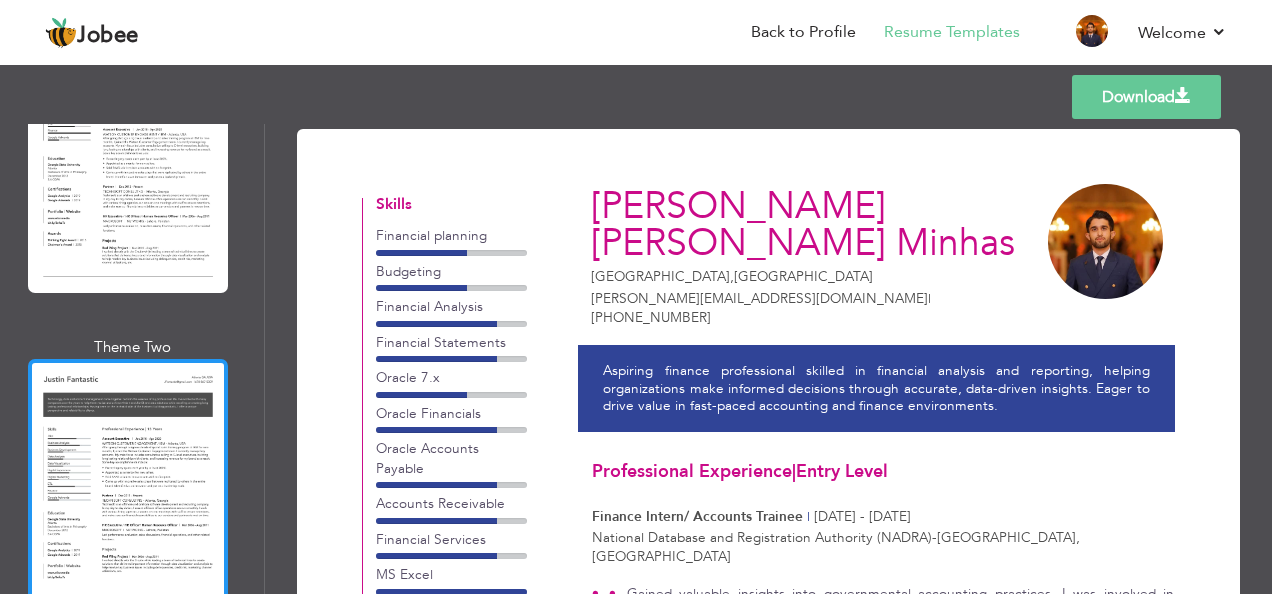 click at bounding box center (128, 488) 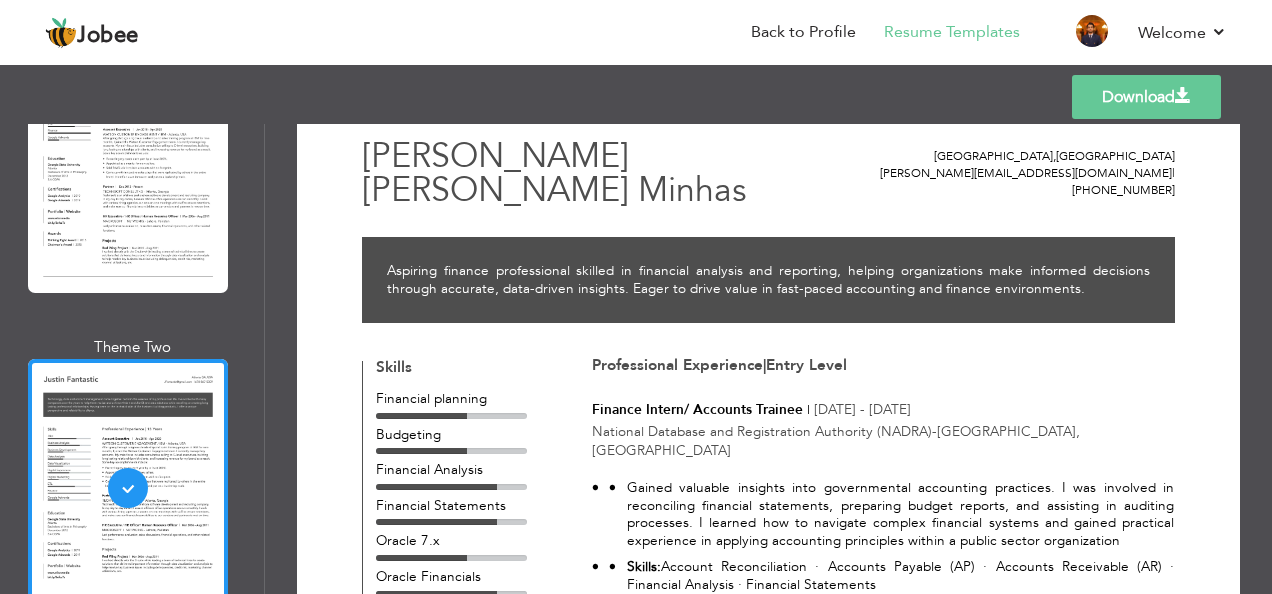 scroll, scrollTop: 0, scrollLeft: 0, axis: both 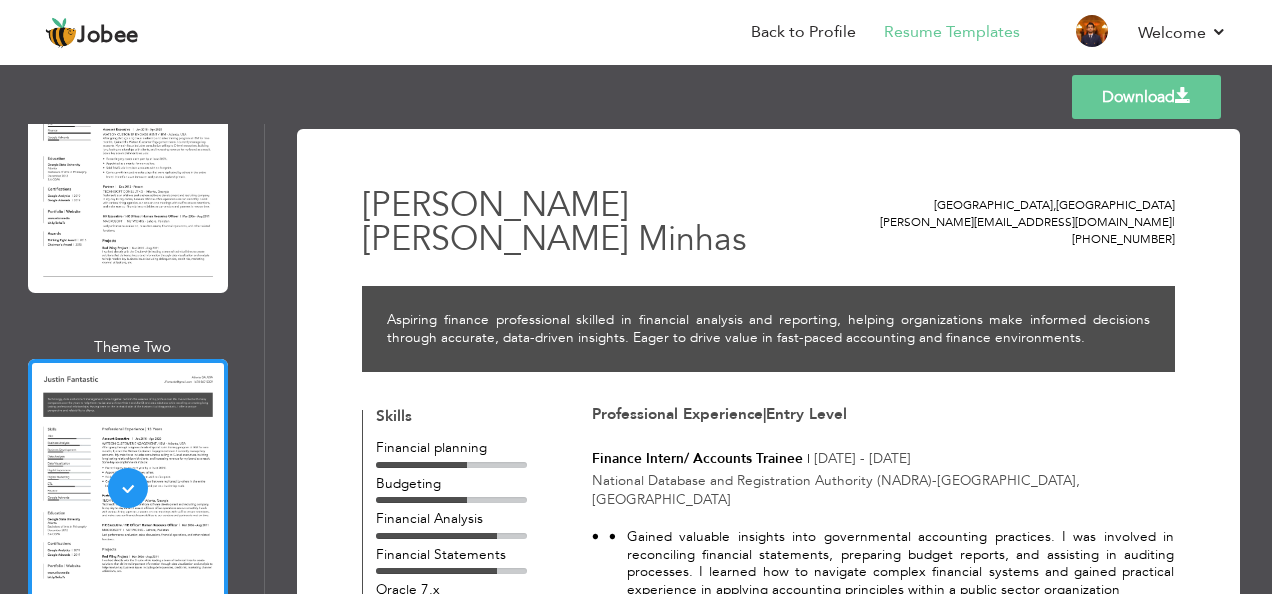 click on "Download" at bounding box center (1146, 97) 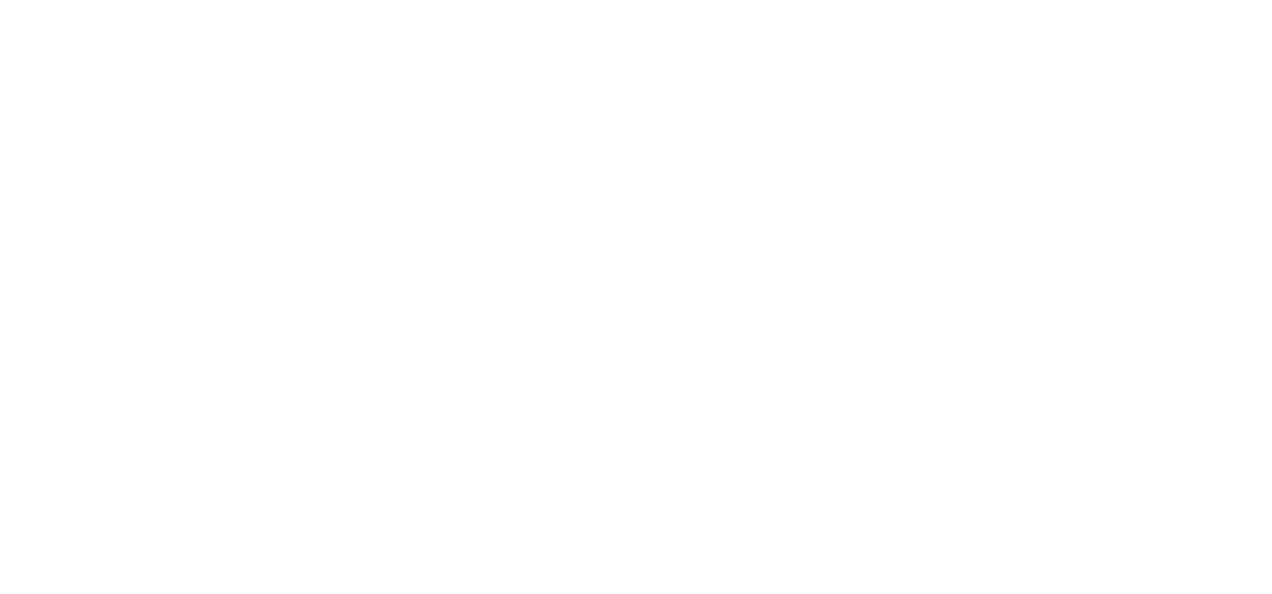 scroll, scrollTop: 0, scrollLeft: 0, axis: both 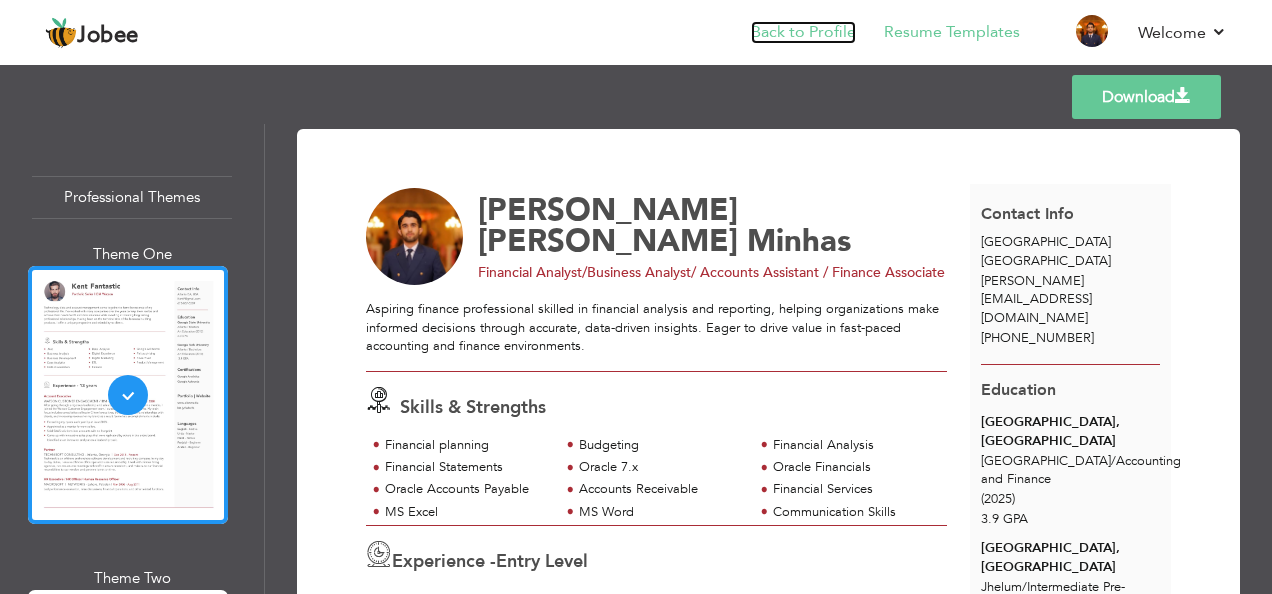 click on "Back to Profile" at bounding box center [803, 32] 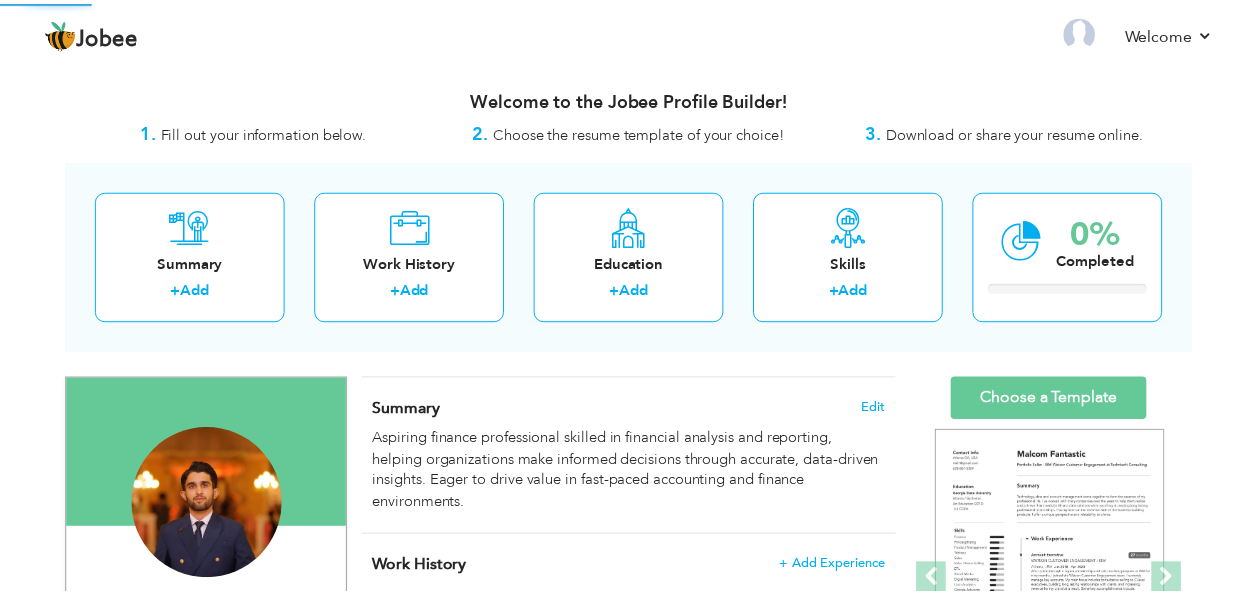scroll, scrollTop: 0, scrollLeft: 0, axis: both 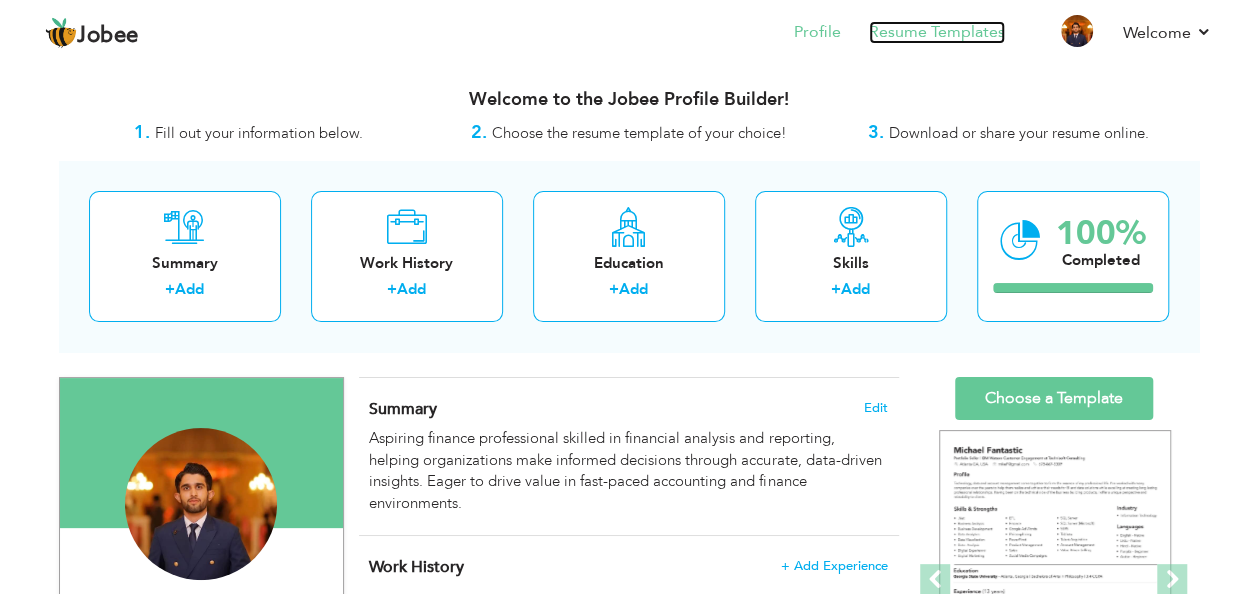 click on "Resume Templates" at bounding box center (937, 32) 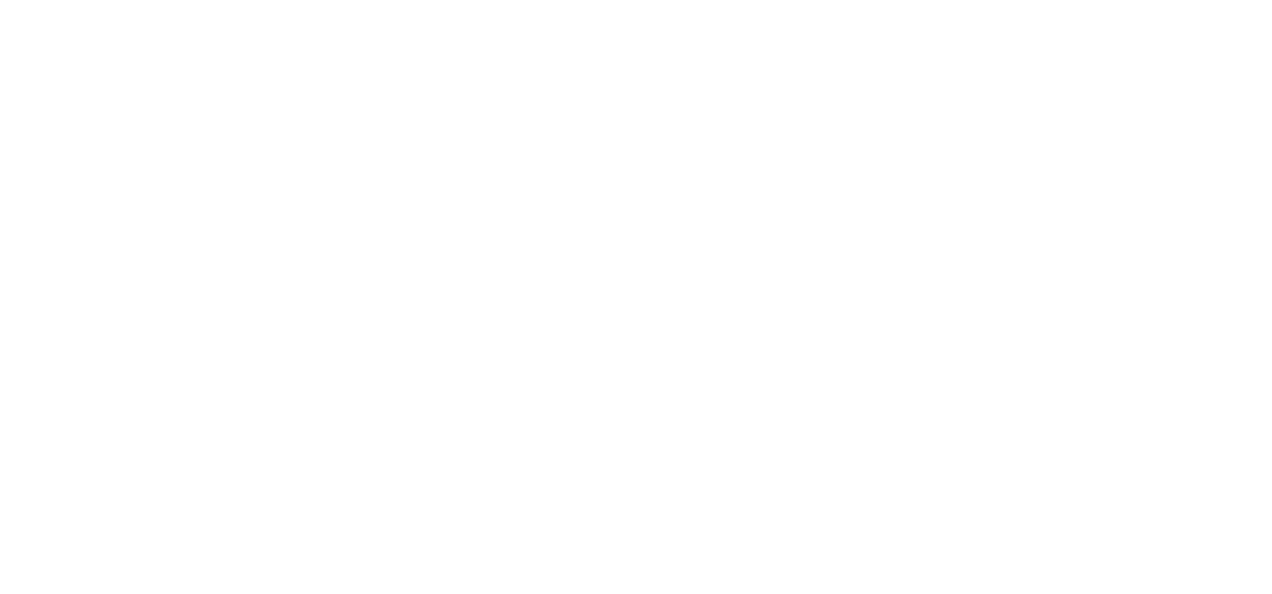 scroll, scrollTop: 0, scrollLeft: 0, axis: both 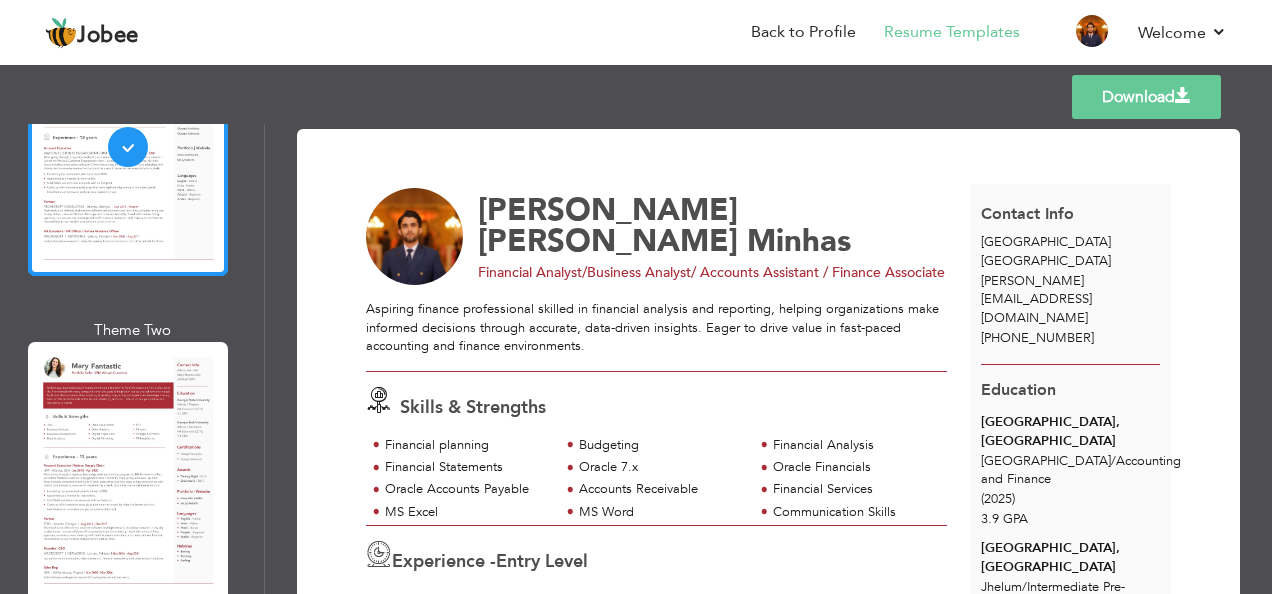 click at bounding box center [128, 471] 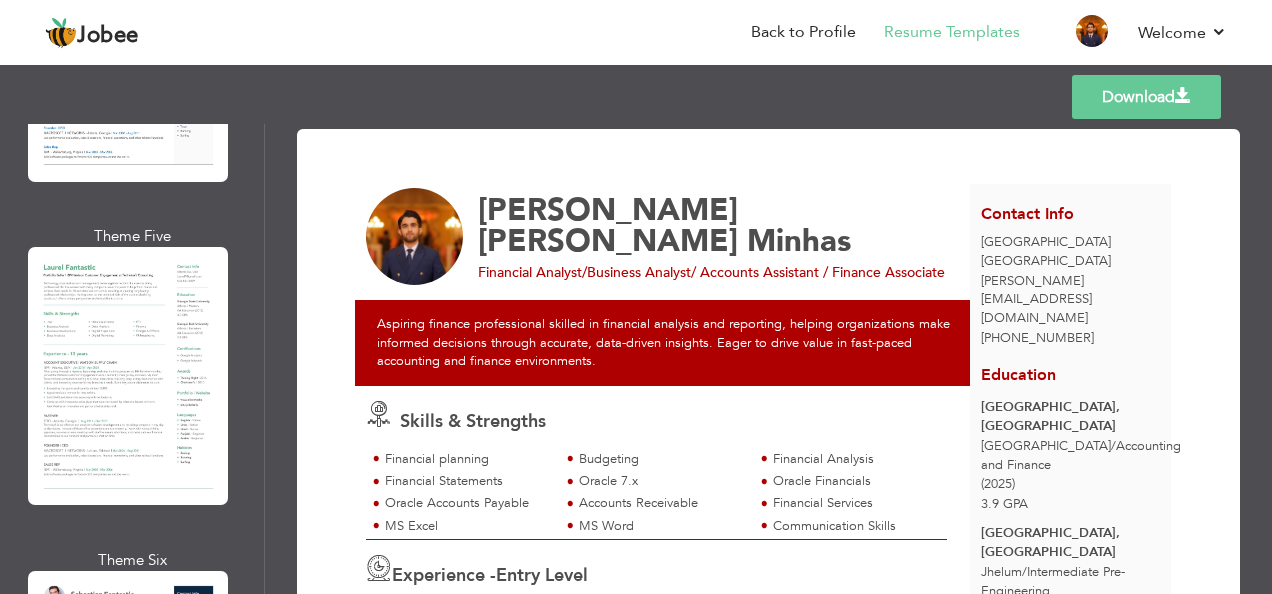 scroll, scrollTop: 1324, scrollLeft: 0, axis: vertical 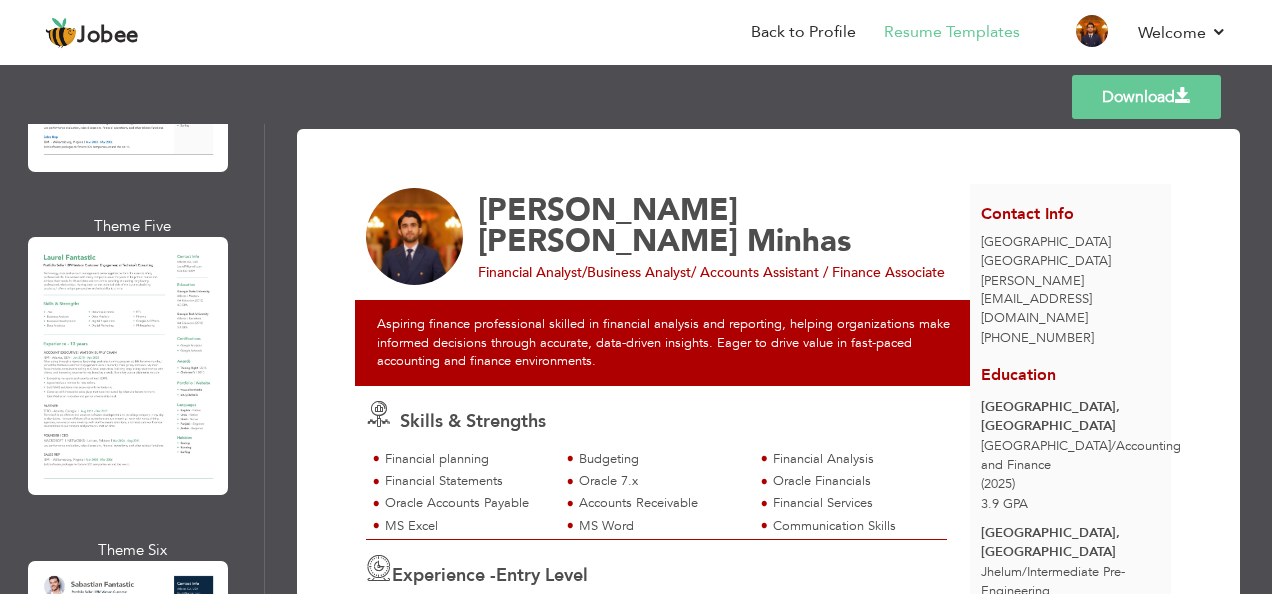 click at bounding box center (128, 366) 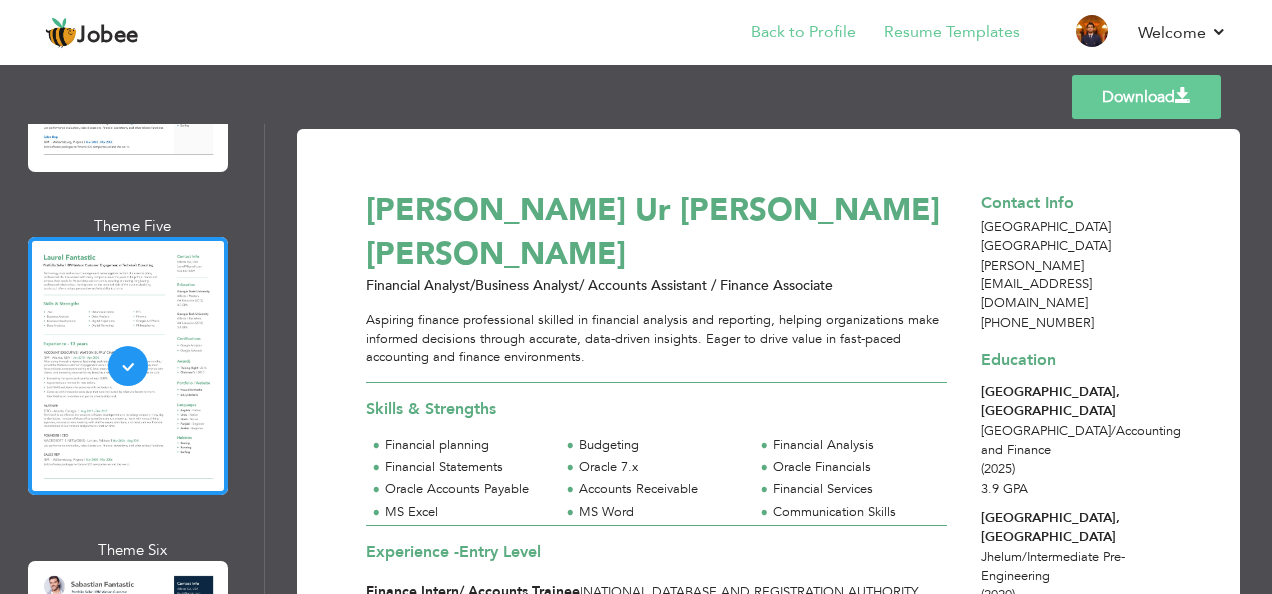 click on "Back to Profile" at bounding box center [789, 34] 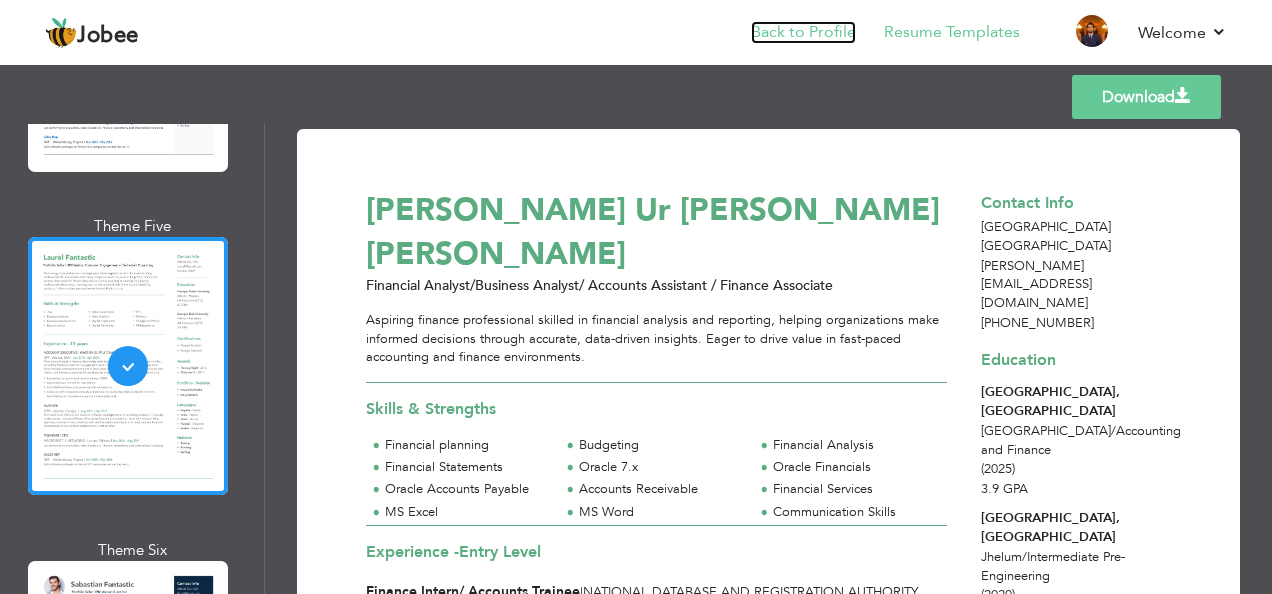 click on "Back to Profile" at bounding box center [803, 32] 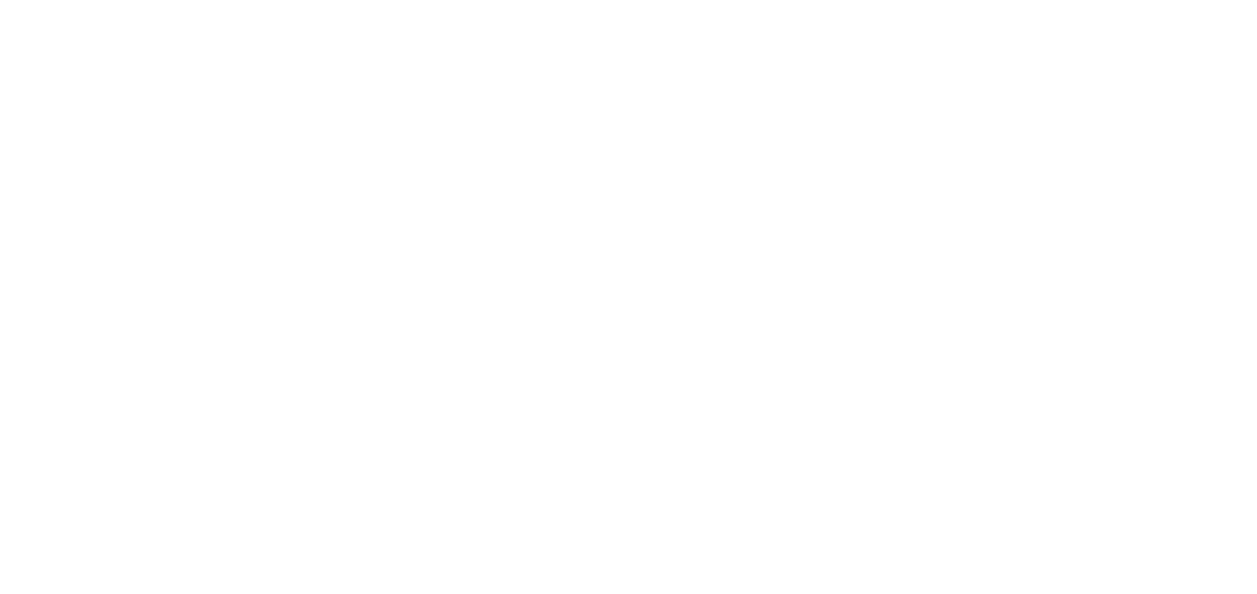 scroll, scrollTop: 0, scrollLeft: 0, axis: both 